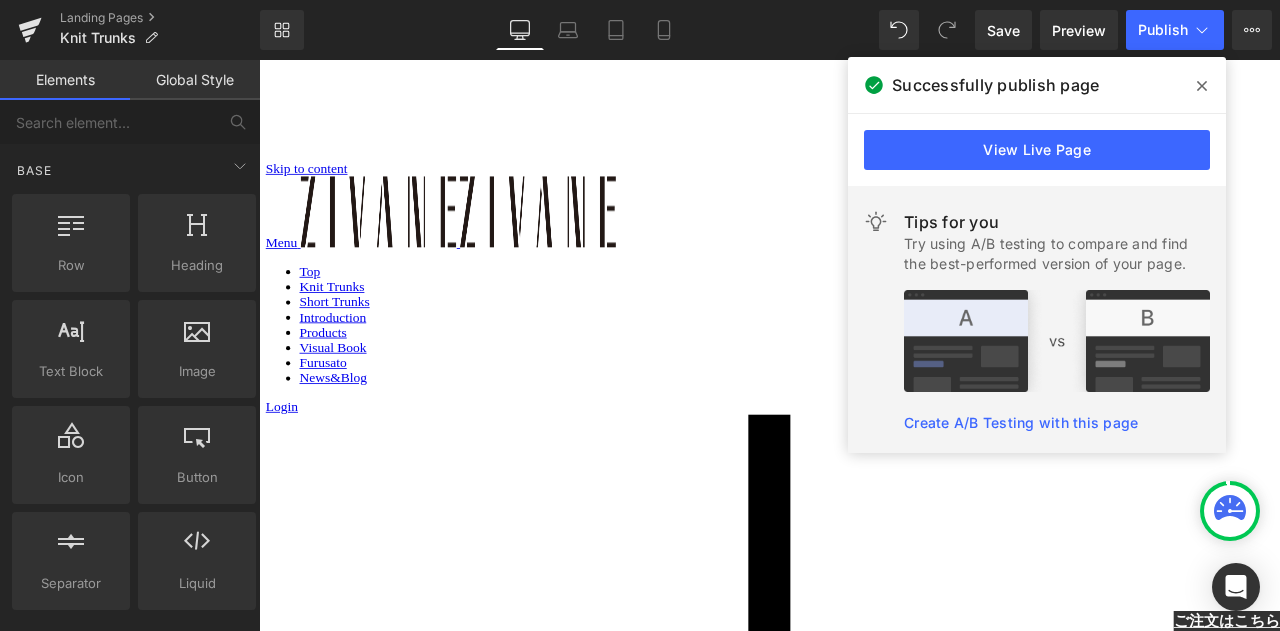 scroll, scrollTop: 16915, scrollLeft: 0, axis: vertical 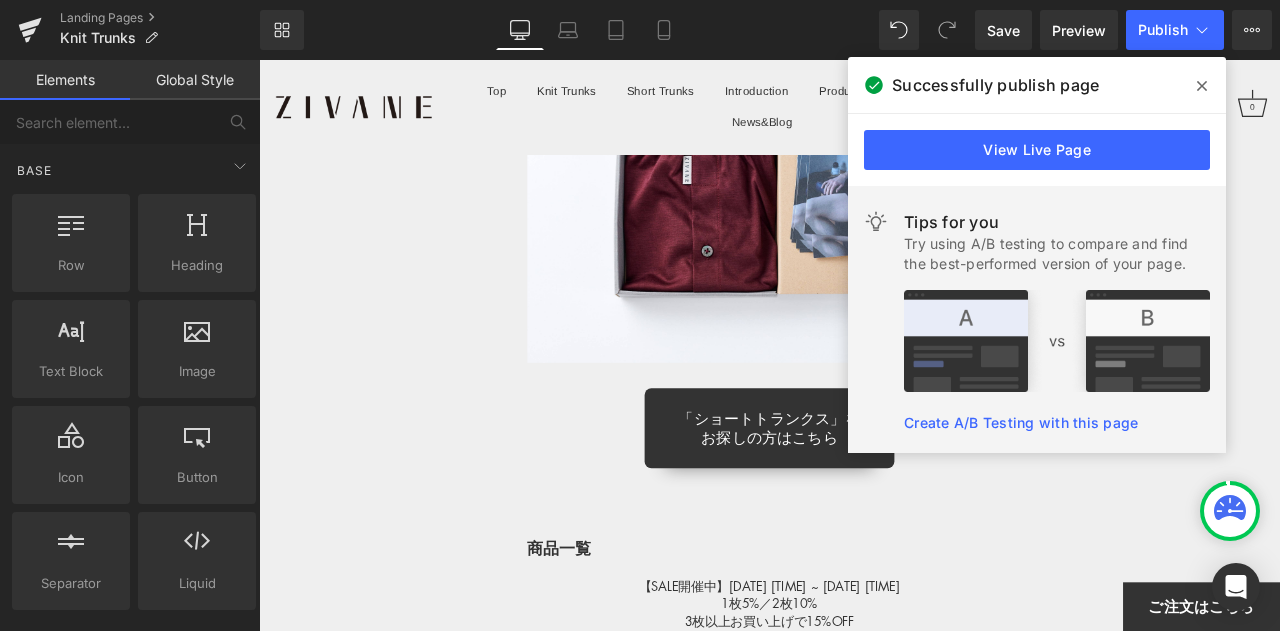 click 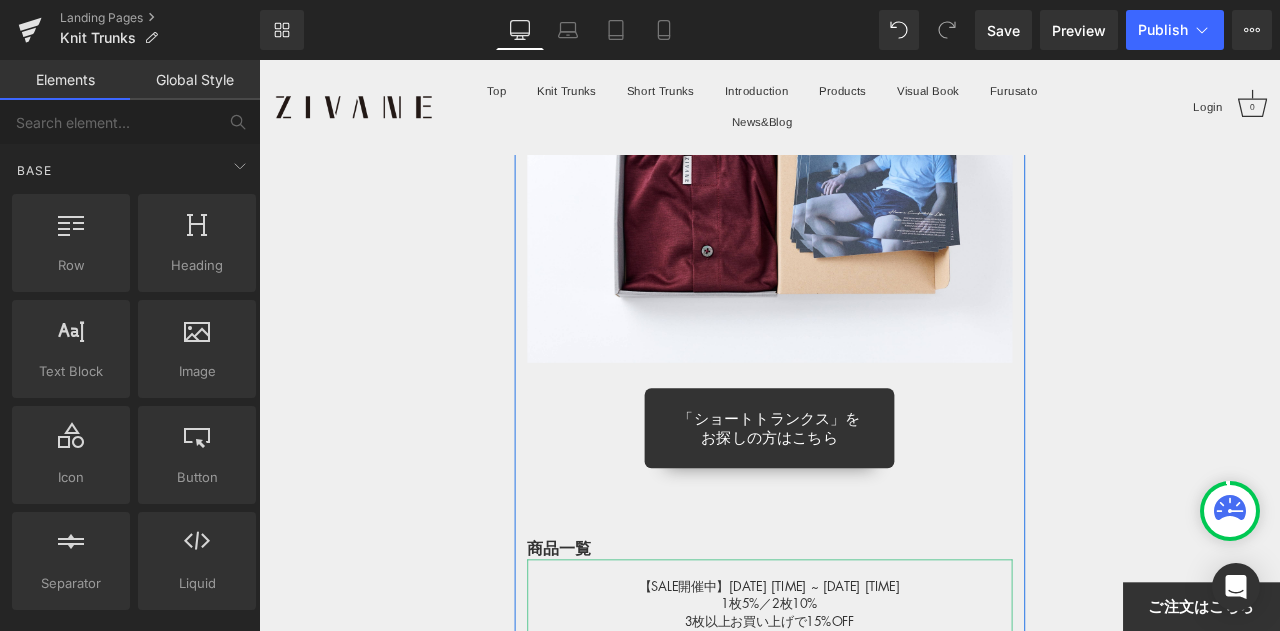 click on "3枚以上お買い上げで15%OFF" at bounding box center (864, 725) 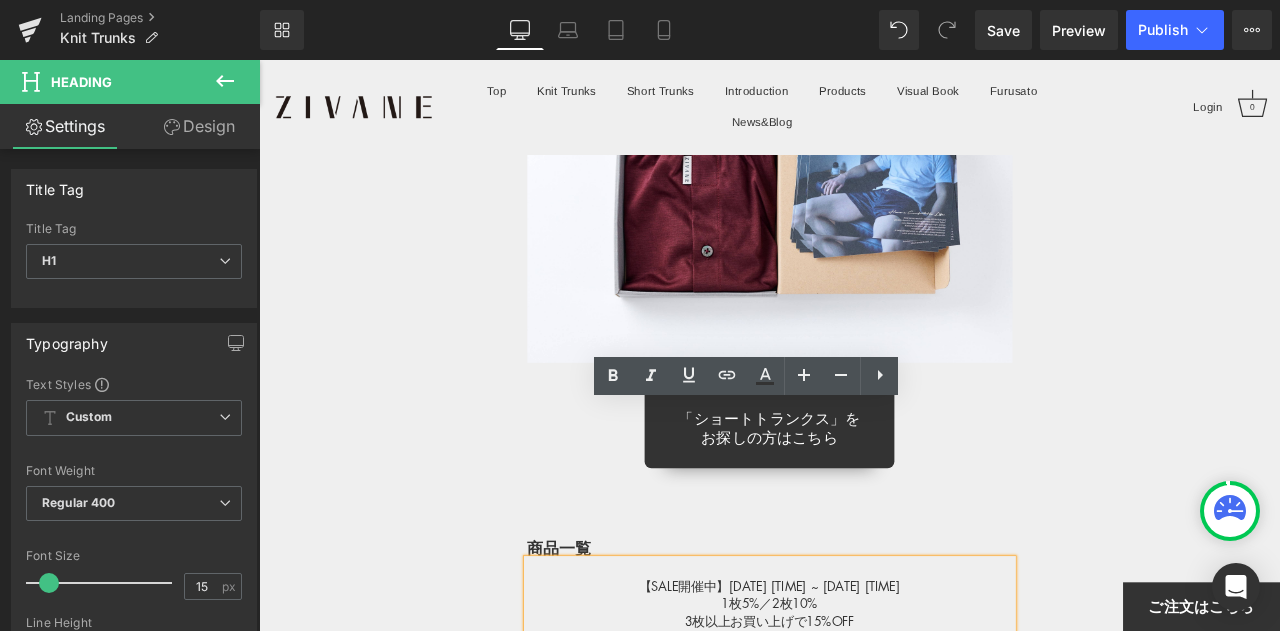 type 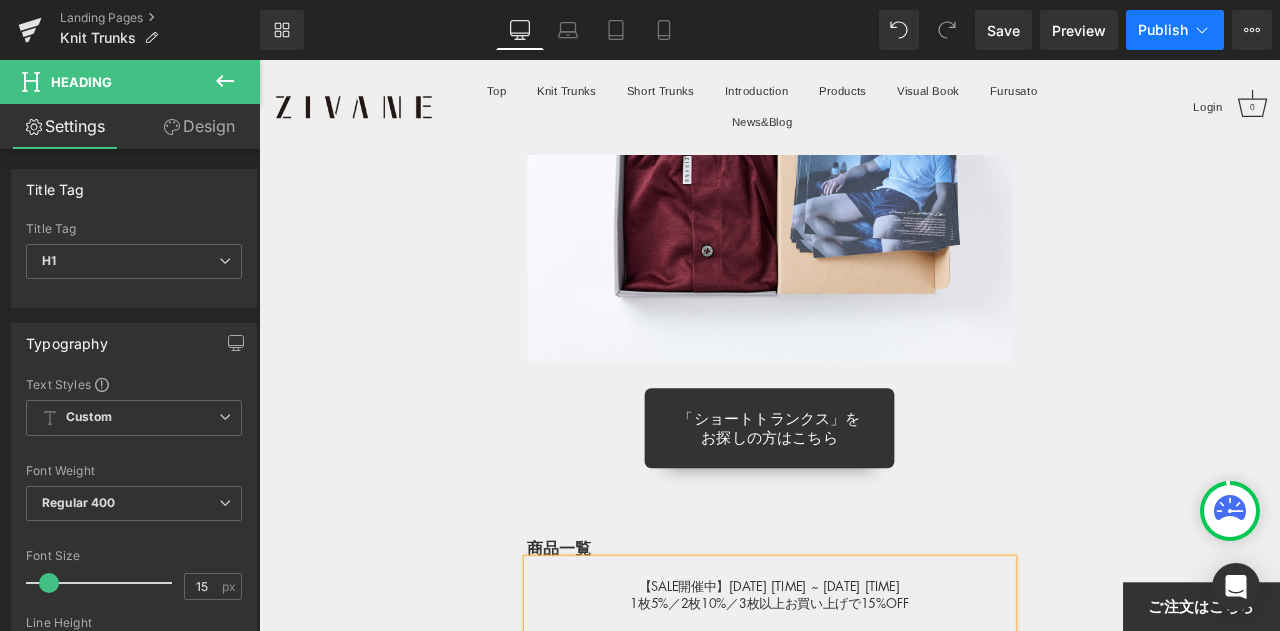 click on "Publish" at bounding box center [1175, 30] 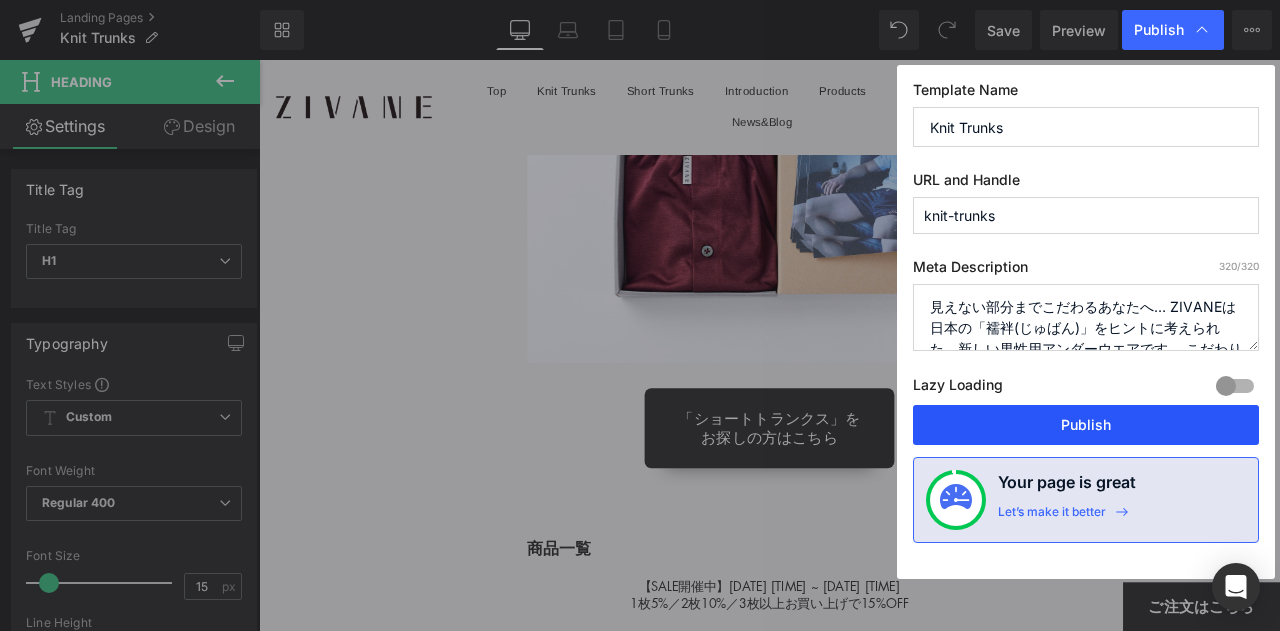 click on "Publish" at bounding box center (1086, 425) 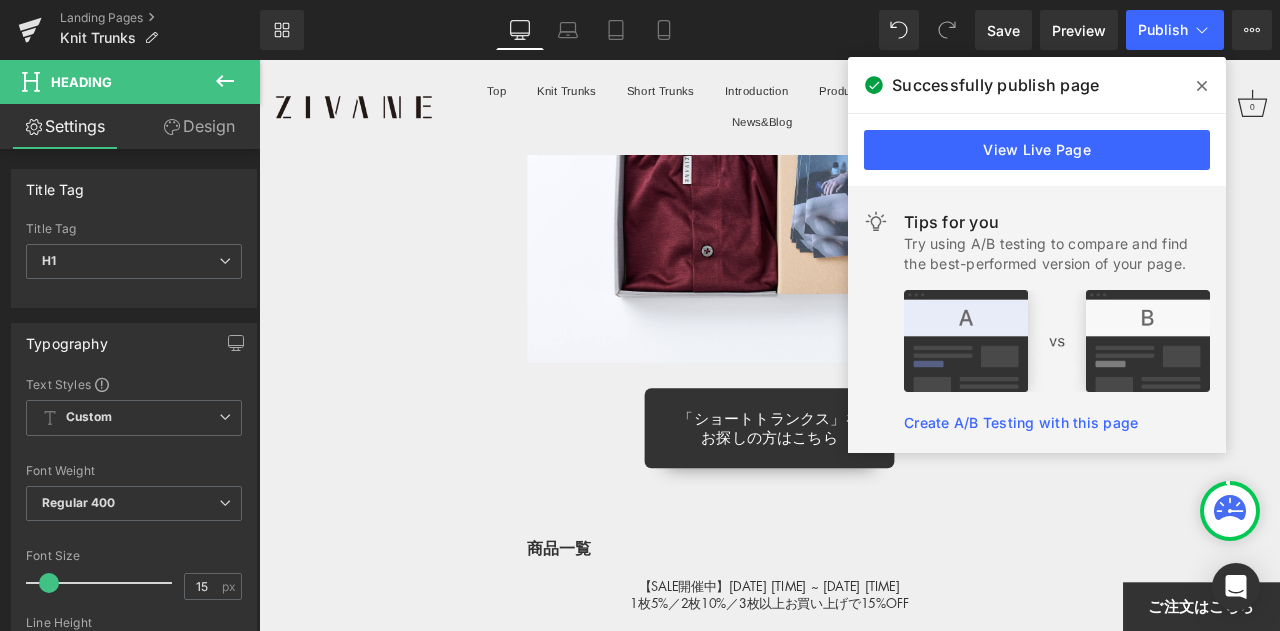 click on "Image         【SALE開催中】[DATE] [TIME] ~ [DATE] [TIME] 1枚5%／ 2枚10% 3枚以上お買い上げで15%OFF 「送料無料」＆「翌日発送」 Text Block         Text Block         フィット感と解放感を兼ね備えた ストレスフリーな新しい男性用下着！ Text Block         Heading         Image         Image         ZIVANEは日本の 「襦袢(じゅばん)」 をヒントに考えられた、新しい男性用アンダーウエアです。 こだわりの特殊素材を、創業60年の日本の工場で丁寧に縫製。 付属品もこだわり抜いた 日本製 を使用し、高品質で品格のある一枚に仕上がりました。 肌触り・通気性・伸縮性 などの履き心地の良さに加え、デザイン性にも妥協せず、365日快適に着ていただけるアンダーウエアです。 ぜひこの快適さ、体感してください…！ Text Block         ニットトランクス ZIVANE Heading         Image         快適性 です。" at bounding box center [864, -7147] 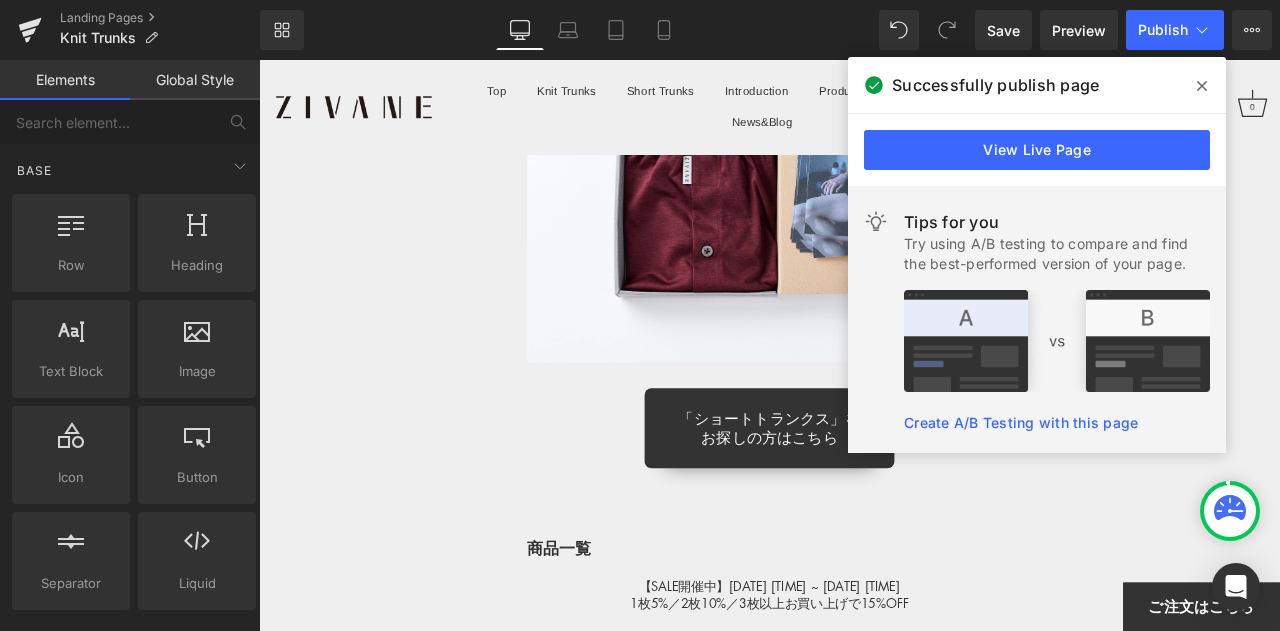 click 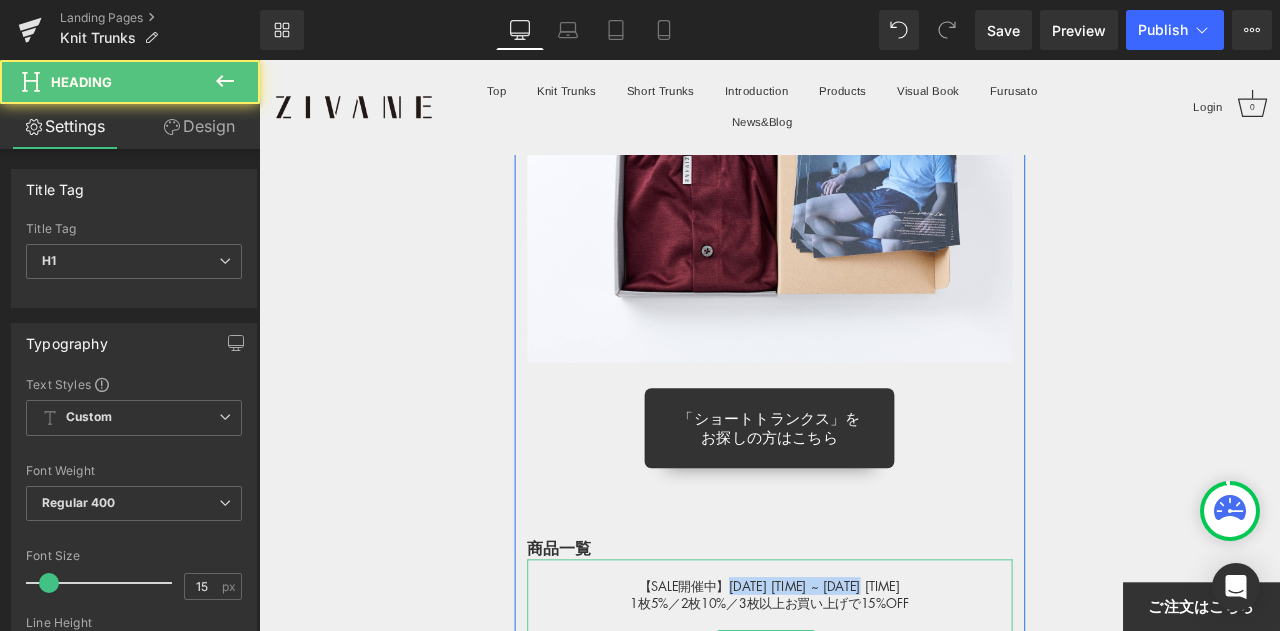 drag, startPoint x: 817, startPoint y: 502, endPoint x: 1039, endPoint y: 507, distance: 222.0563 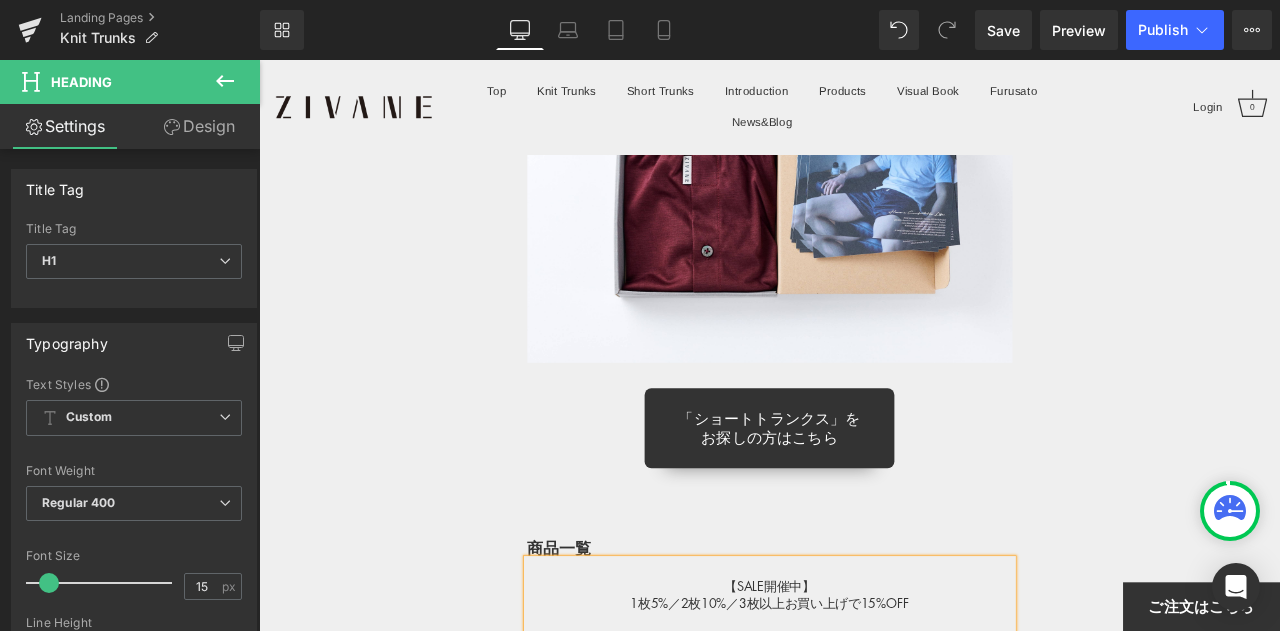 click at bounding box center (864, 725) 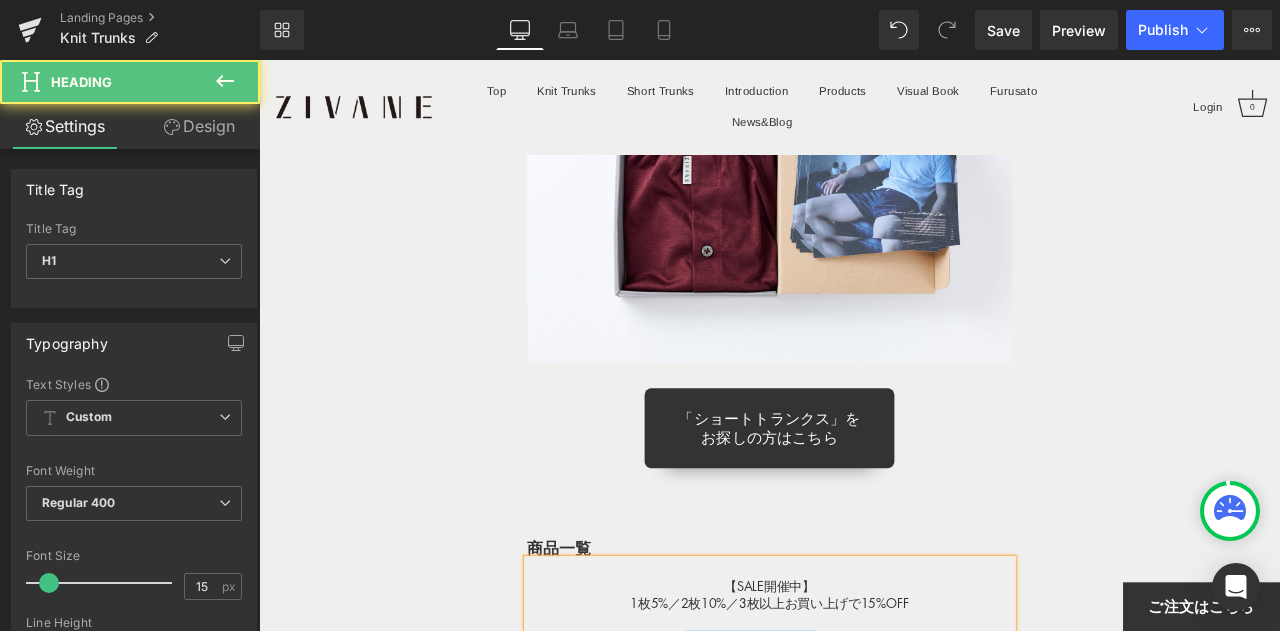 drag, startPoint x: 982, startPoint y: 558, endPoint x: 751, endPoint y: 562, distance: 231.03462 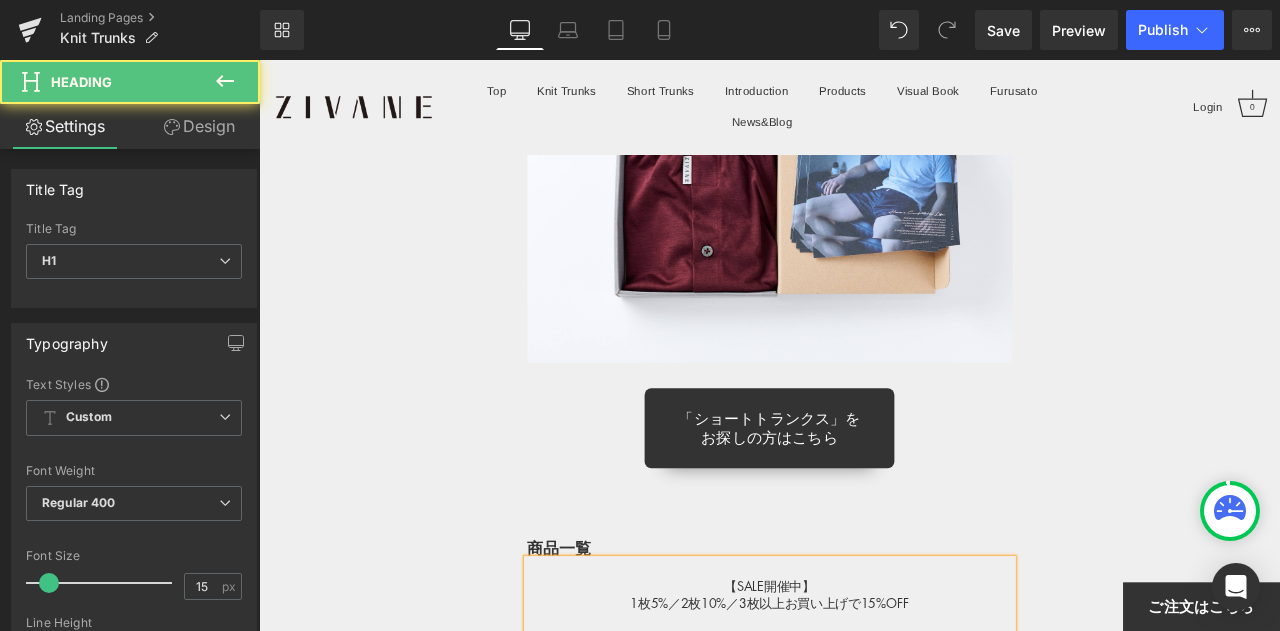 click on "【SALE開催中】" at bounding box center (864, 683) 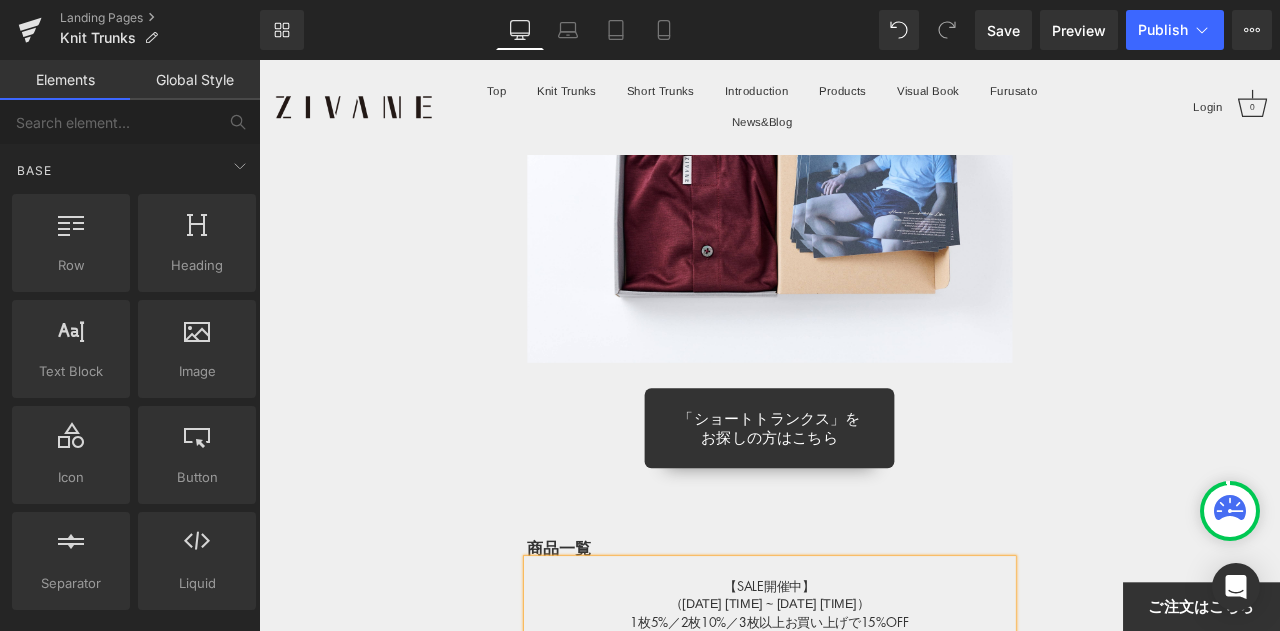 click on "Image         【SALE開催中】[DATE] [TIME] ~ [DATE] [TIME] 1枚5%／ 2枚10% 3枚以上お買い上げで15%OFF 「送料無料」＆「翌日発送」 Text Block         Text Block         フィット感と解放感を兼ね備えた ストレスフリーな新しい男性用下着！ Text Block         Heading         Image         Image         ZIVANEは日本の 「襦袢(じゅばん)」 をヒントに考えられた、新しい男性用アンダーウエアです。 こだわりの特殊素材を、創業60年の日本の工場で丁寧に縫製。 付属品もこだわり抜いた 日本製 を使用し、高品質で品格のある一枚に仕上がりました。 肌触り・通気性・伸縮性 などの履き心地の良さに加え、デザイン性にも妥協せず、365日快適に着ていただけるアンダーウエアです。 ぜひこの快適さ、体感してください…！ Text Block         ニットトランクス ZIVANE Heading         Image         快適性 です。" at bounding box center (864, -7136) 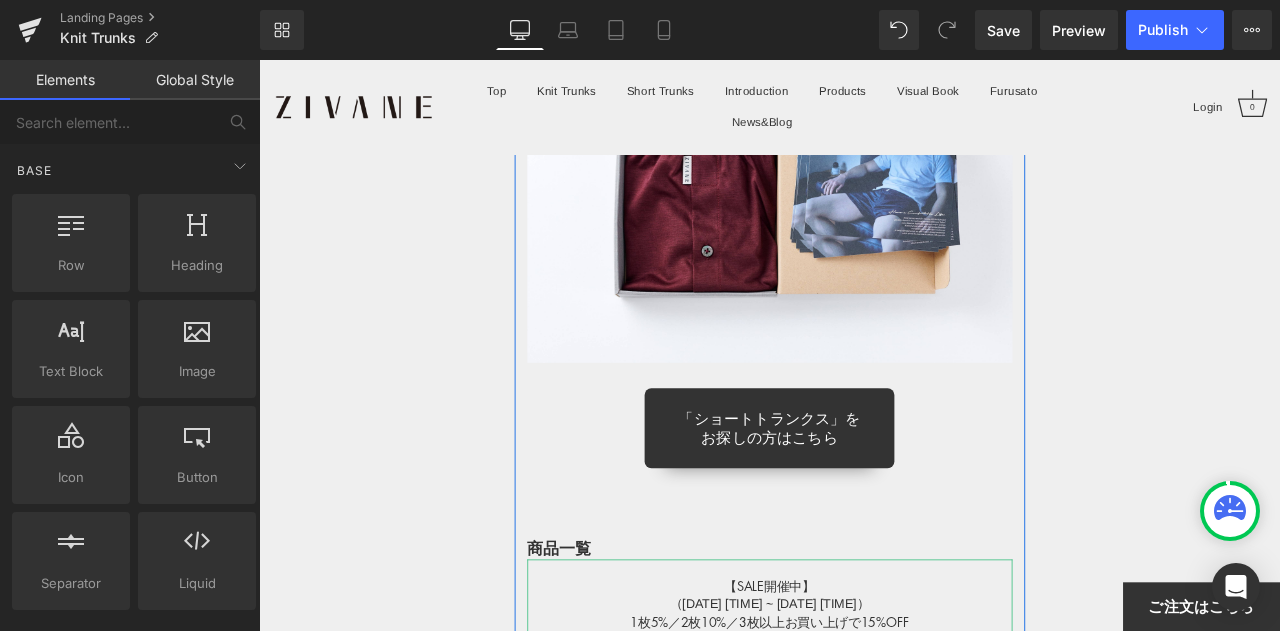 click on "【SALE開催中】" at bounding box center (864, 683) 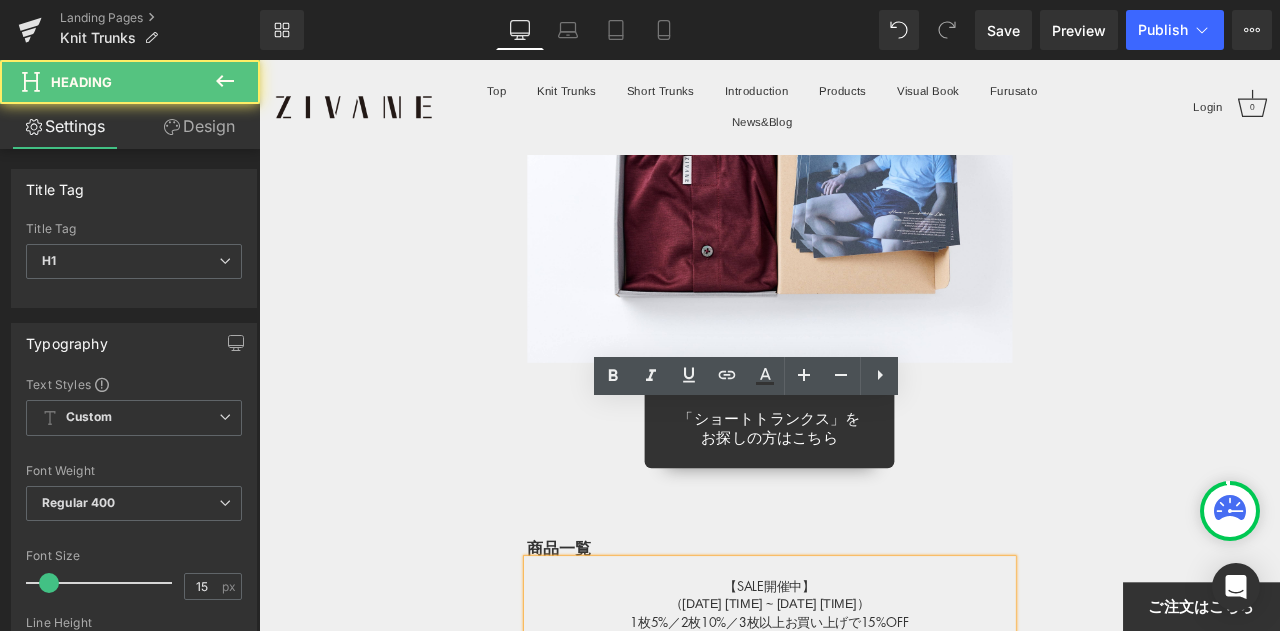 click on "Image         【SALE開催中】[DATE] [TIME] ~ [DATE] [TIME] 1枚5%／ 2枚10% 3枚以上お買い上げで15%OFF 「送料無料」＆「翌日発送」 Text Block         Text Block         フィット感と解放感を兼ね備えた ストレスフリーな新しい男性用下着！ Text Block         Heading         Image         Image         ZIVANEは日本の 「襦袢(じゅばん)」 をヒントに考えられた、新しい男性用アンダーウエアです。 こだわりの特殊素材を、創業60年の日本の工場で丁寧に縫製。 付属品もこだわり抜いた 日本製 を使用し、高品質で品格のある一枚に仕上がりました。 肌触り・通気性・伸縮性 などの履き心地の良さに加え、デザイン性にも妥協せず、365日快適に着ていただけるアンダーウエアです。 ぜひこの快適さ、体感してください…！ Text Block         ニットトランクス ZIVANE Heading         Image         快適性 です。" at bounding box center (864, -7136) 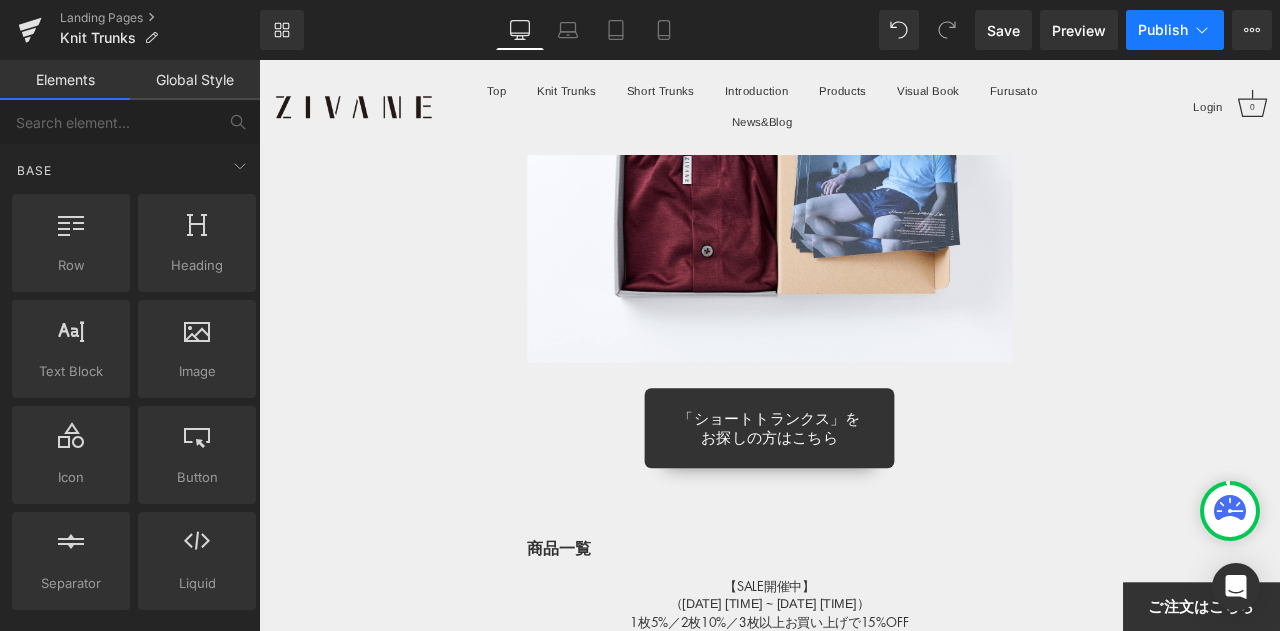 click on "Publish" at bounding box center (1163, 30) 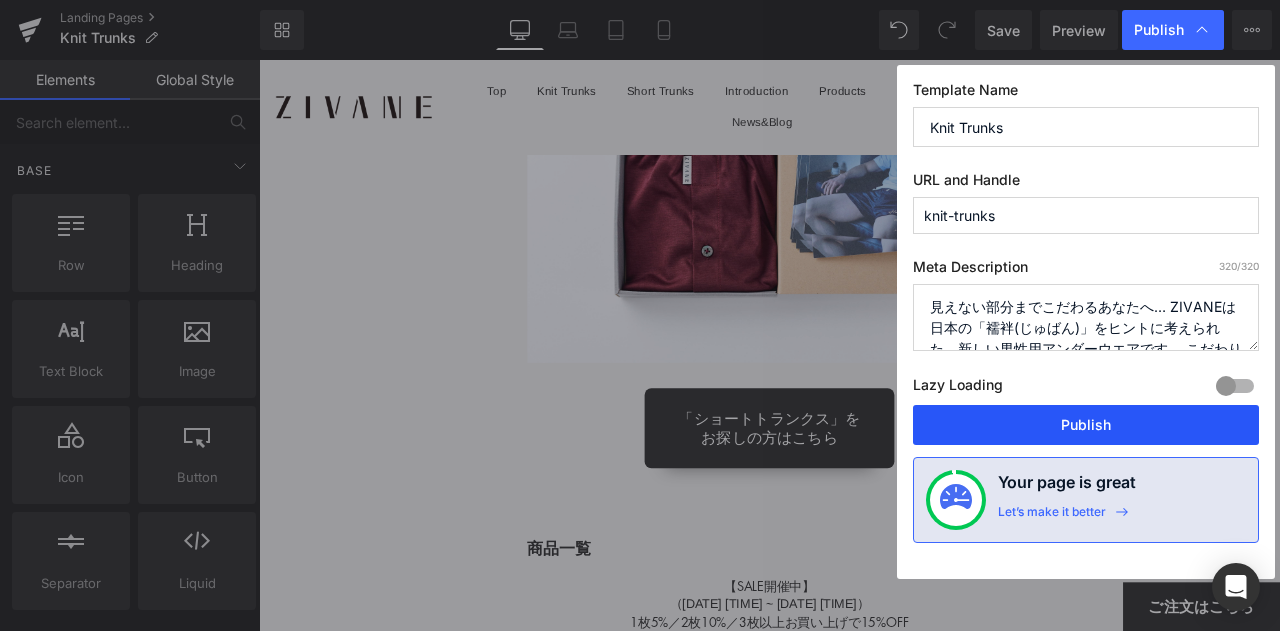 click on "Publish" at bounding box center [1086, 425] 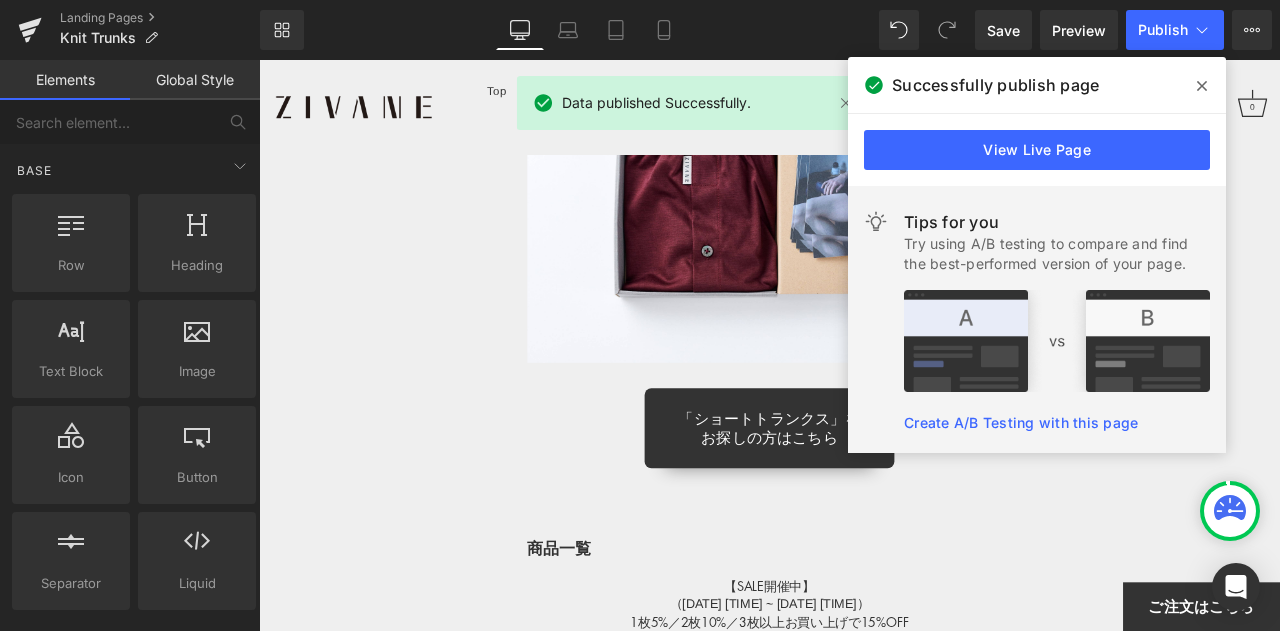 click 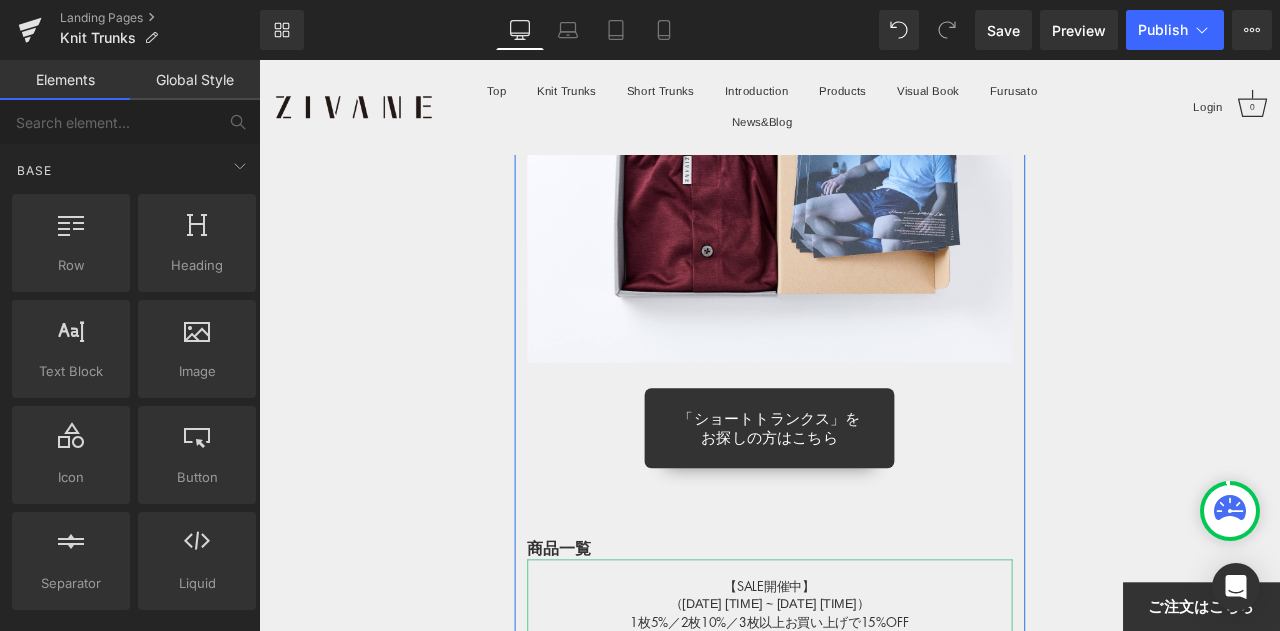 click on "1枚5%／2枚10%／" at bounding box center (763, 726) 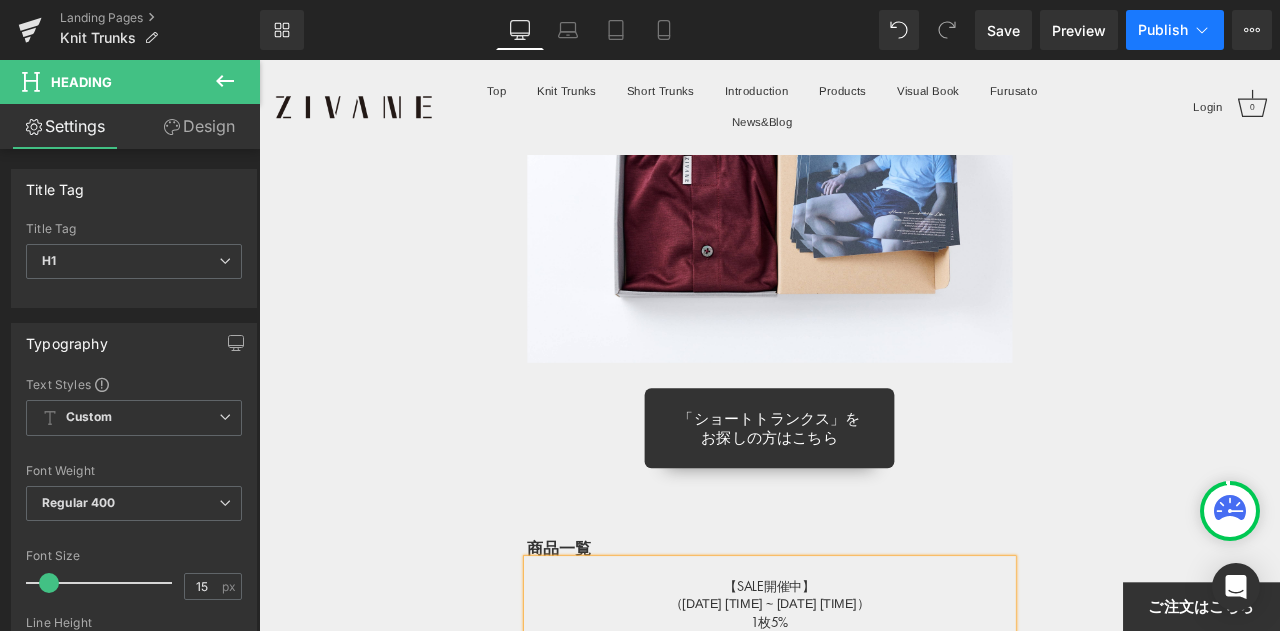 click on "Publish" at bounding box center (1175, 30) 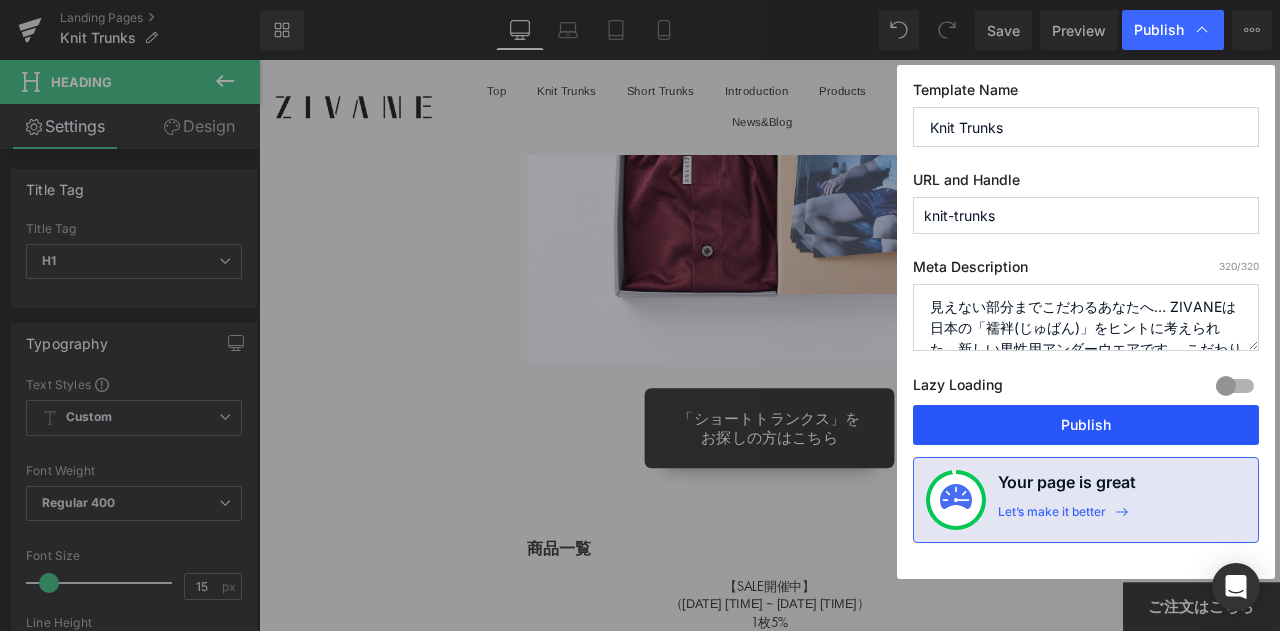 click on "Publish" at bounding box center [1086, 425] 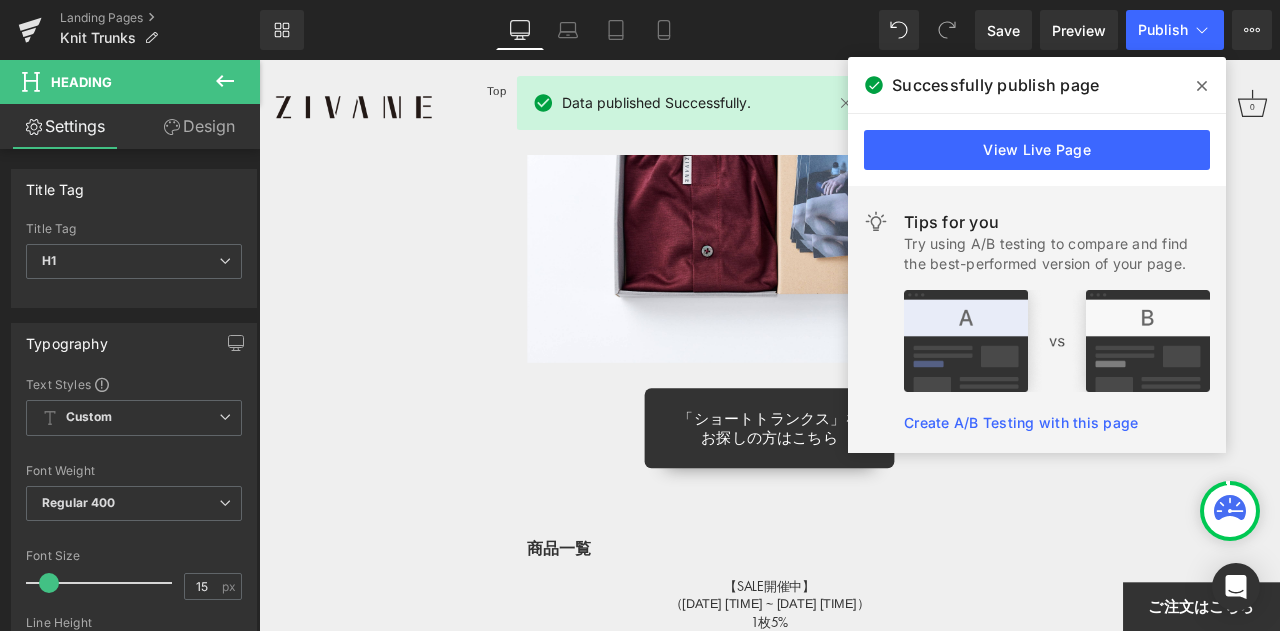 click 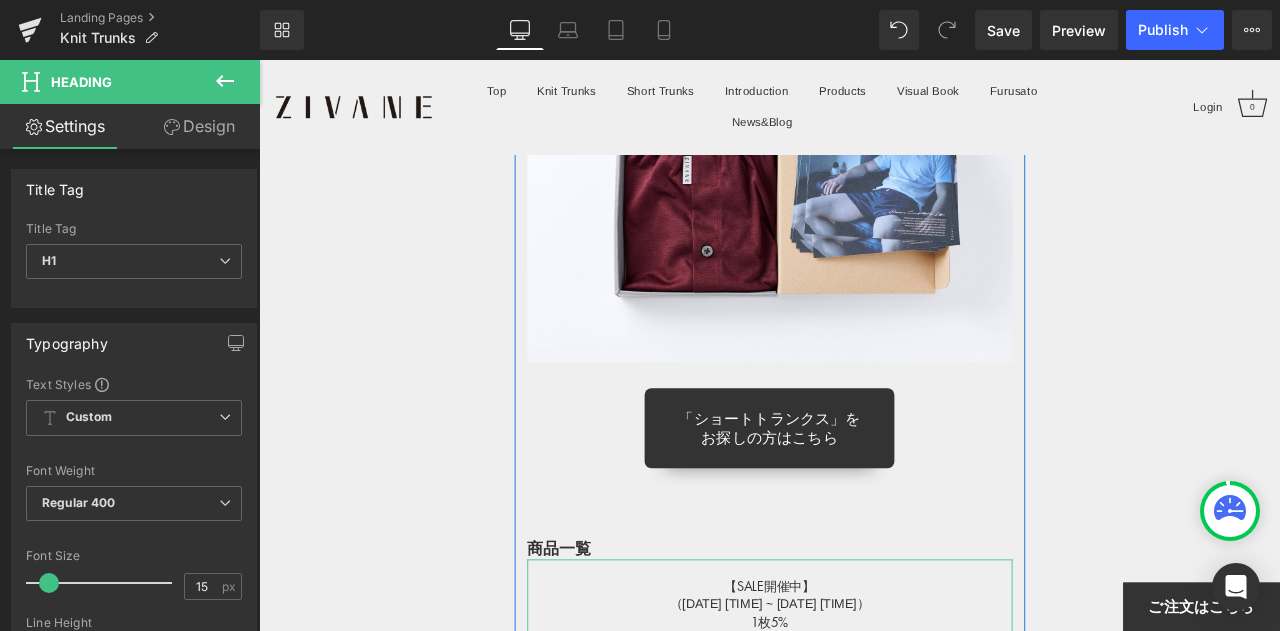 drag, startPoint x: 870, startPoint y: 566, endPoint x: 881, endPoint y: 584, distance: 21.095022 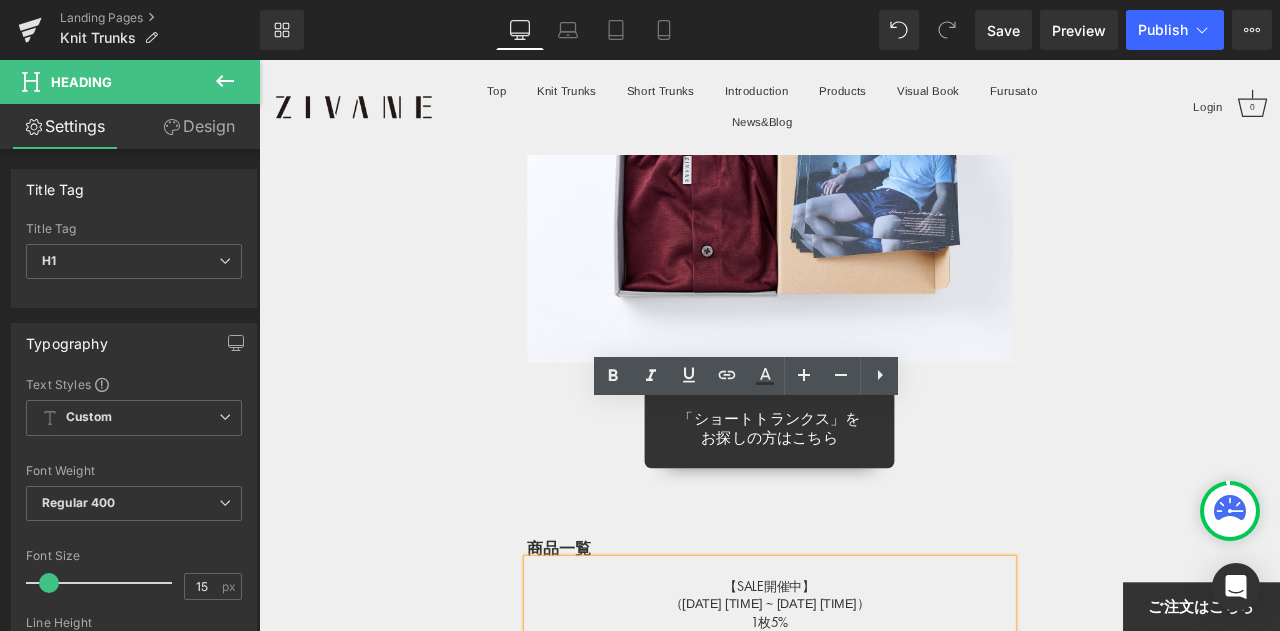click on "1枚5%" at bounding box center (864, 726) 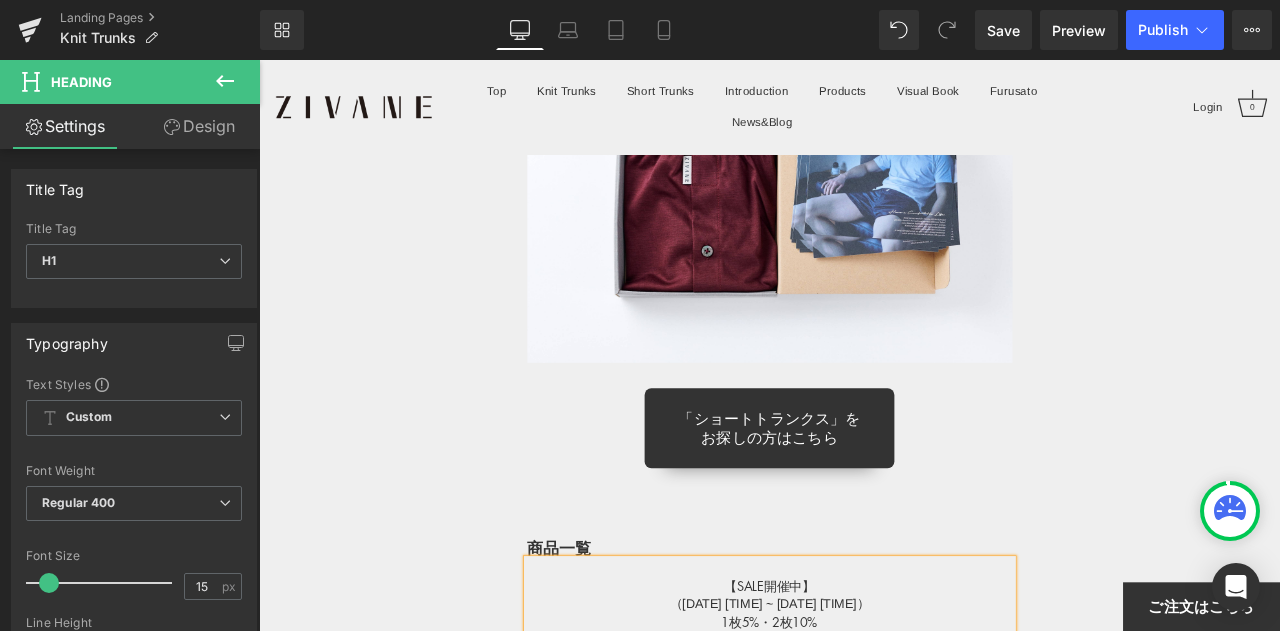 click on "（[DATE] [TIME] ~ [DATE] [TIME]）" at bounding box center [864, 705] 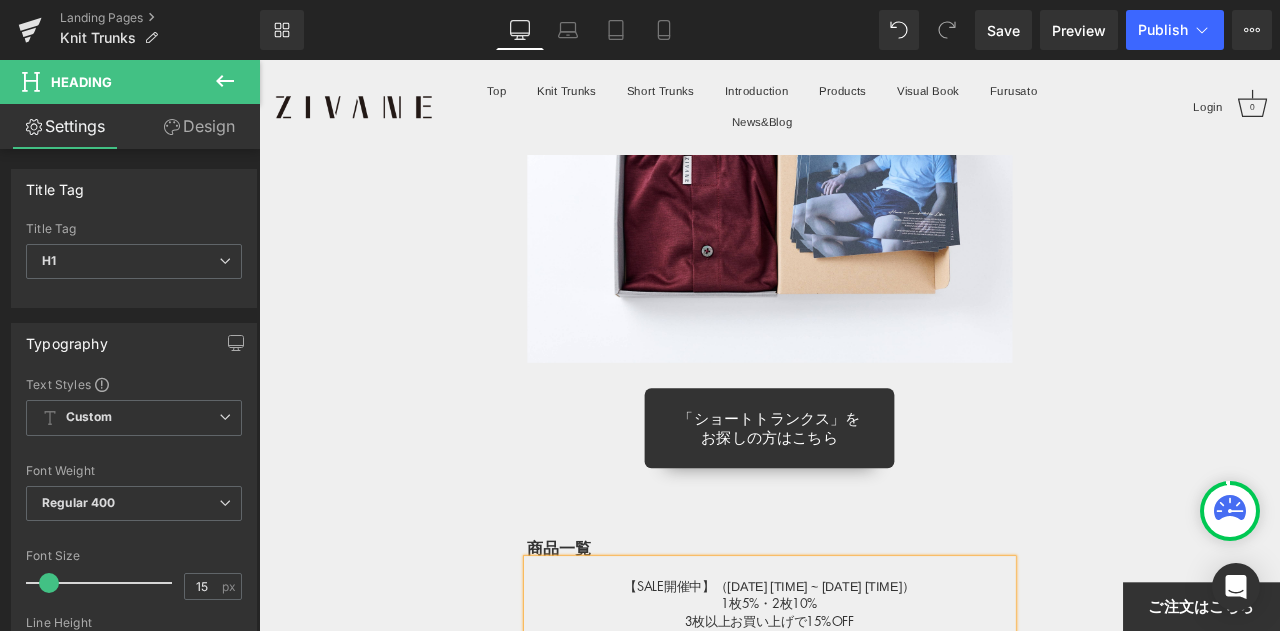 click on "2枚10%" at bounding box center [894, 704] 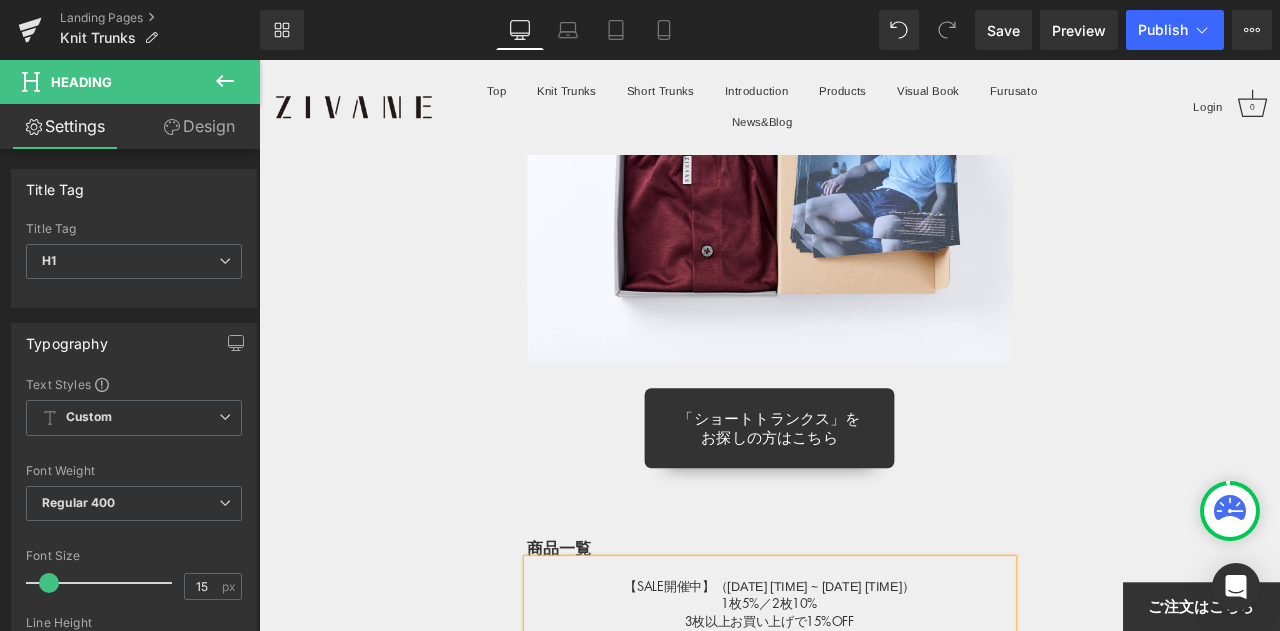 click on "3枚以上お買い上げで15%OFF" at bounding box center (864, 725) 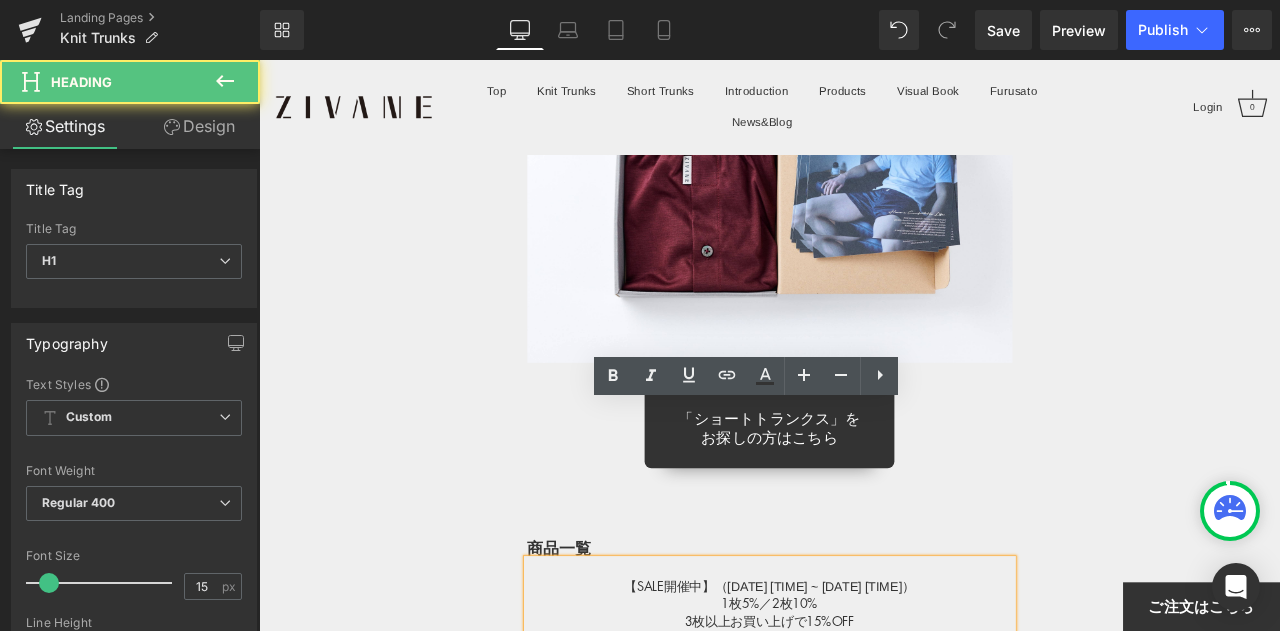 click on "2枚10%" at bounding box center (894, 704) 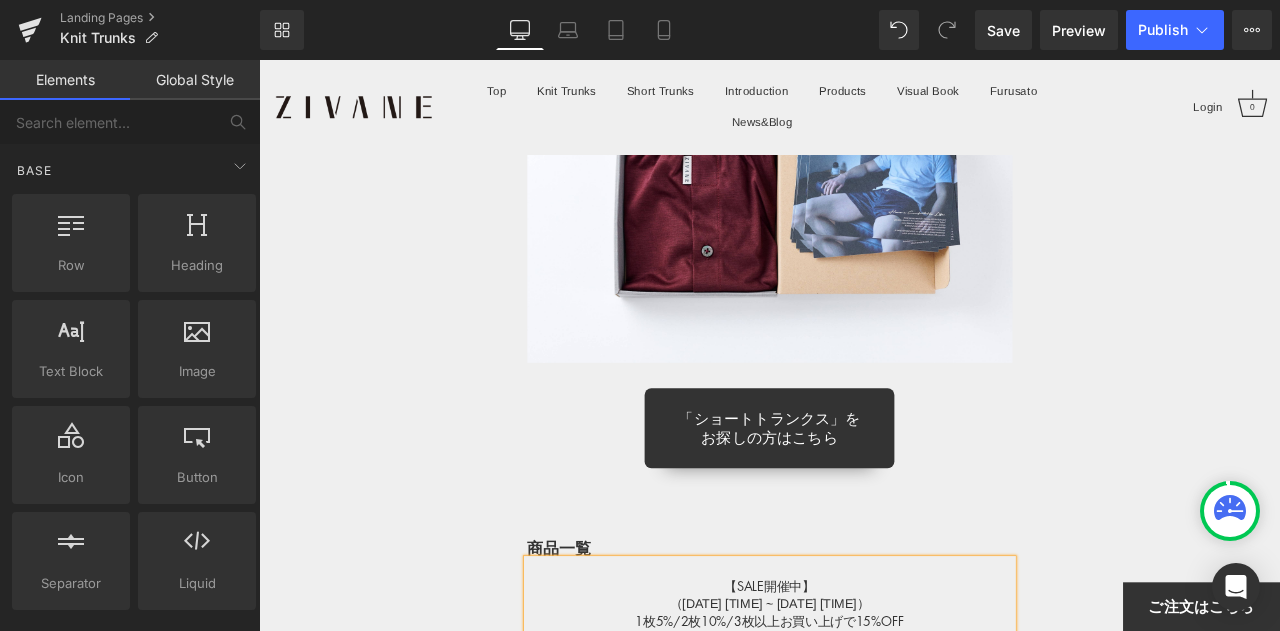 click on "Image         【SALE開催中】[DATE] [TIME] ~ [DATE] [TIME] 1枚5%／ 2枚10% 3枚以上お買い上げで15%OFF 「送料無料」＆「翌日発送」 Text Block         Text Block         フィット感と解放感を兼ね備えた ストレスフリーな新しい男性用下着！ Text Block         Heading         Image         Image         ZIVANEは日本の 「襦袢(じゅばん)」 をヒントに考えられた、新しい男性用アンダーウエアです。 こだわりの特殊素材を、創業60年の日本の工場で丁寧に縫製。 付属品もこだわり抜いた 日本製 を使用し、高品質で品格のある一枚に仕上がりました。 肌触り・通気性・伸縮性 などの履き心地の良さに加え、デザイン性にも妥協せず、365日快適に着ていただけるアンダーウエアです。 ぜひこの快適さ、体感してください…！ Text Block         ニットトランクス ZIVANE Heading         Image         快適性 です。" at bounding box center [864, -7137] 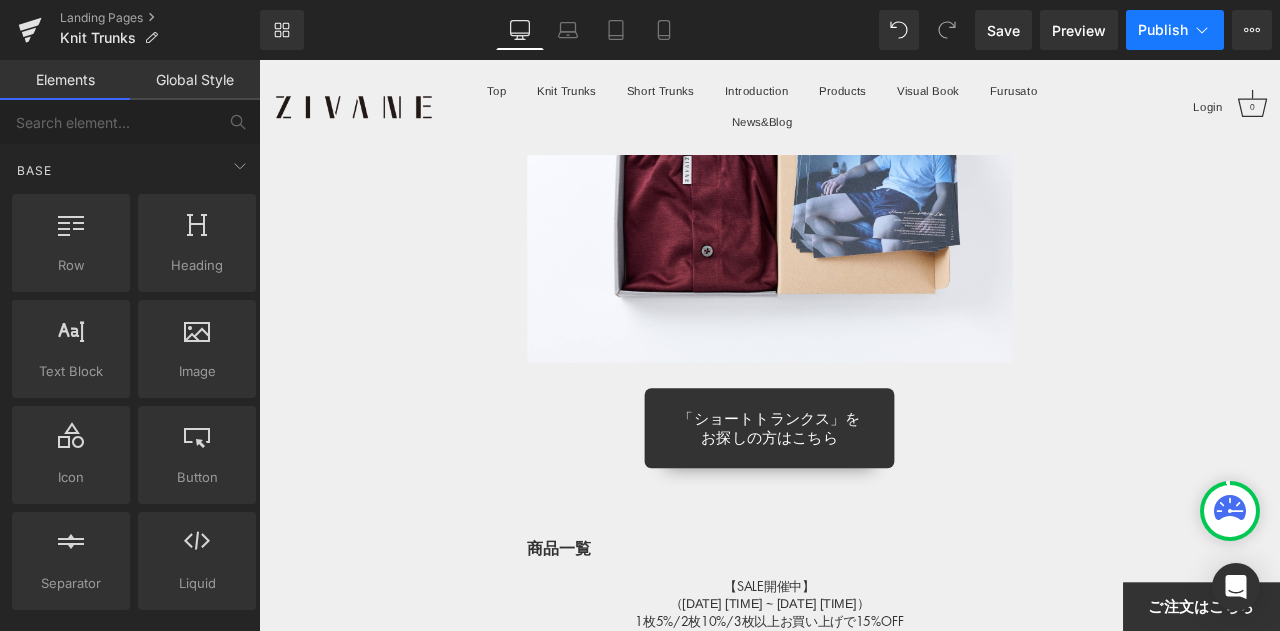 click on "Publish" at bounding box center [1175, 30] 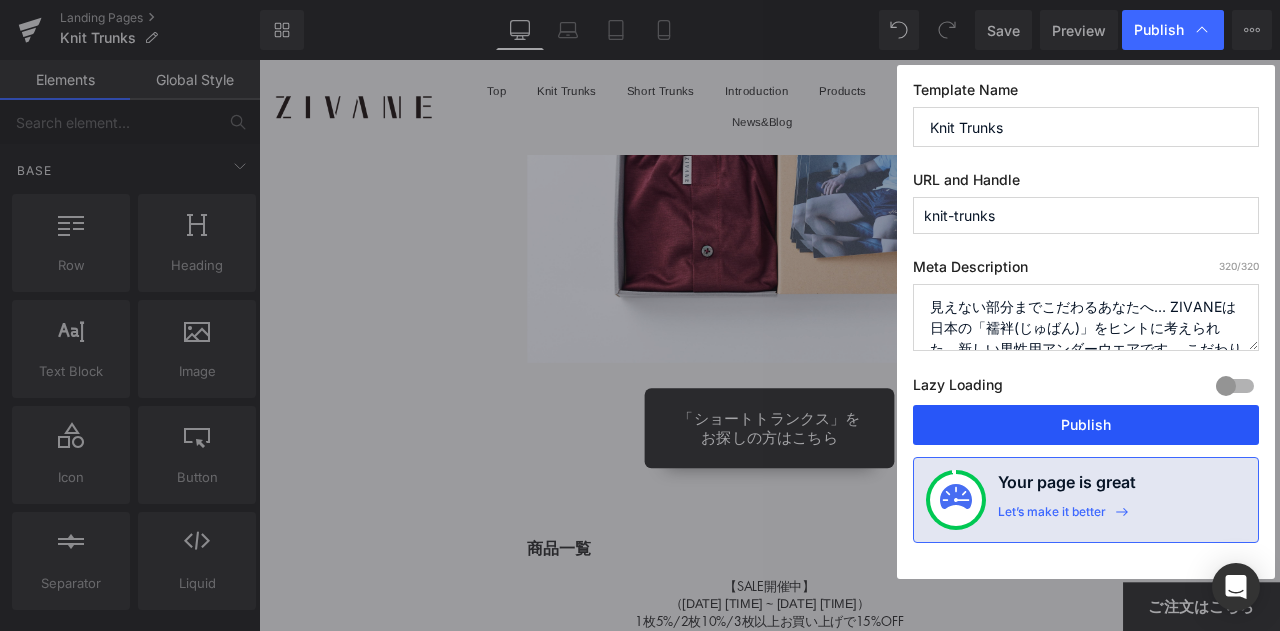 drag, startPoint x: 1091, startPoint y: 435, endPoint x: 563, endPoint y: 455, distance: 528.37866 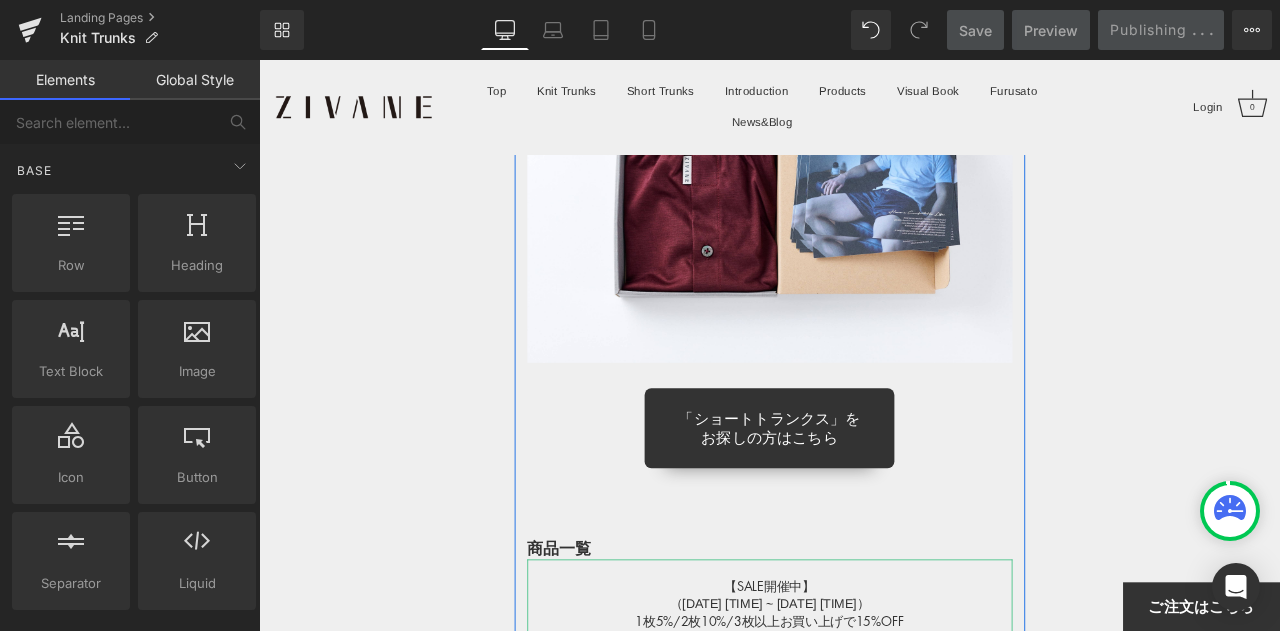 click on "（[DATE] [TIME] ~ [DATE] [TIME]）" at bounding box center (864, 704) 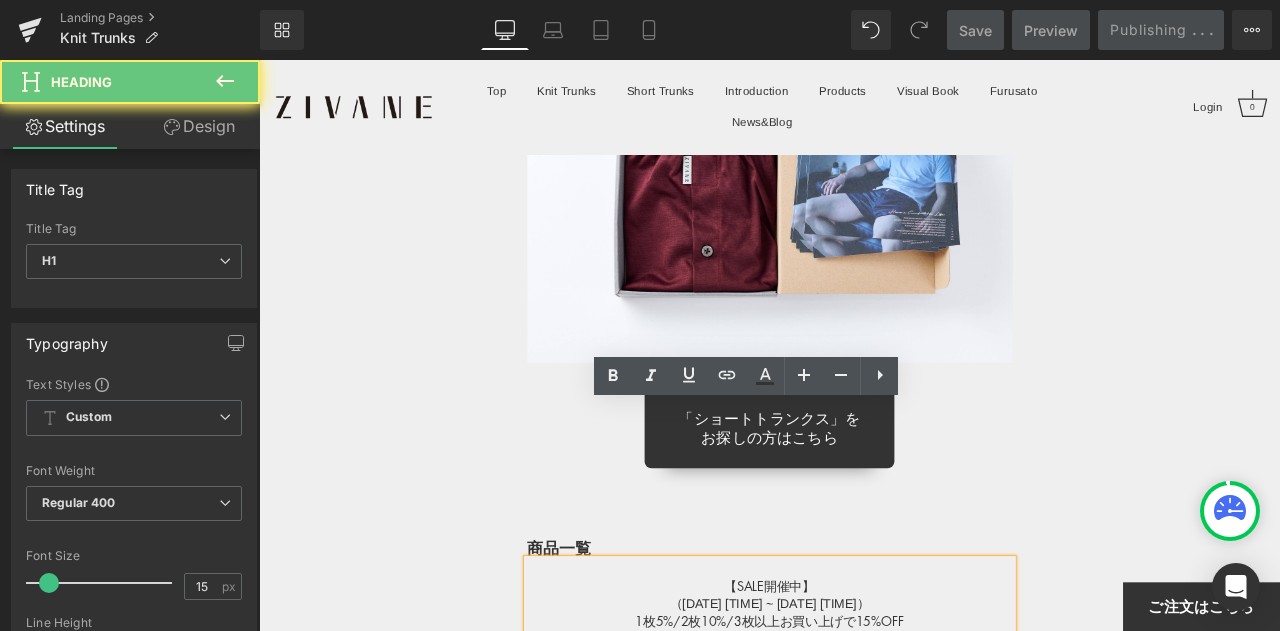 drag, startPoint x: 810, startPoint y: 500, endPoint x: 878, endPoint y: 513, distance: 69.2315 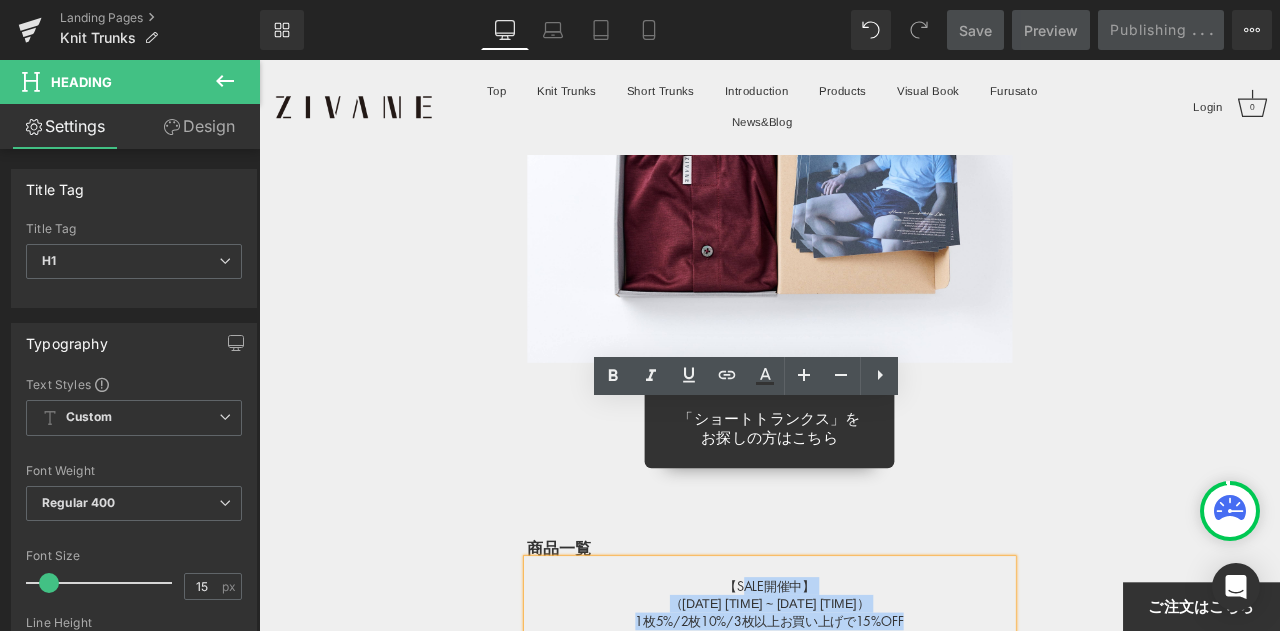 drag, startPoint x: 878, startPoint y: 513, endPoint x: 1020, endPoint y: 547, distance: 146.0137 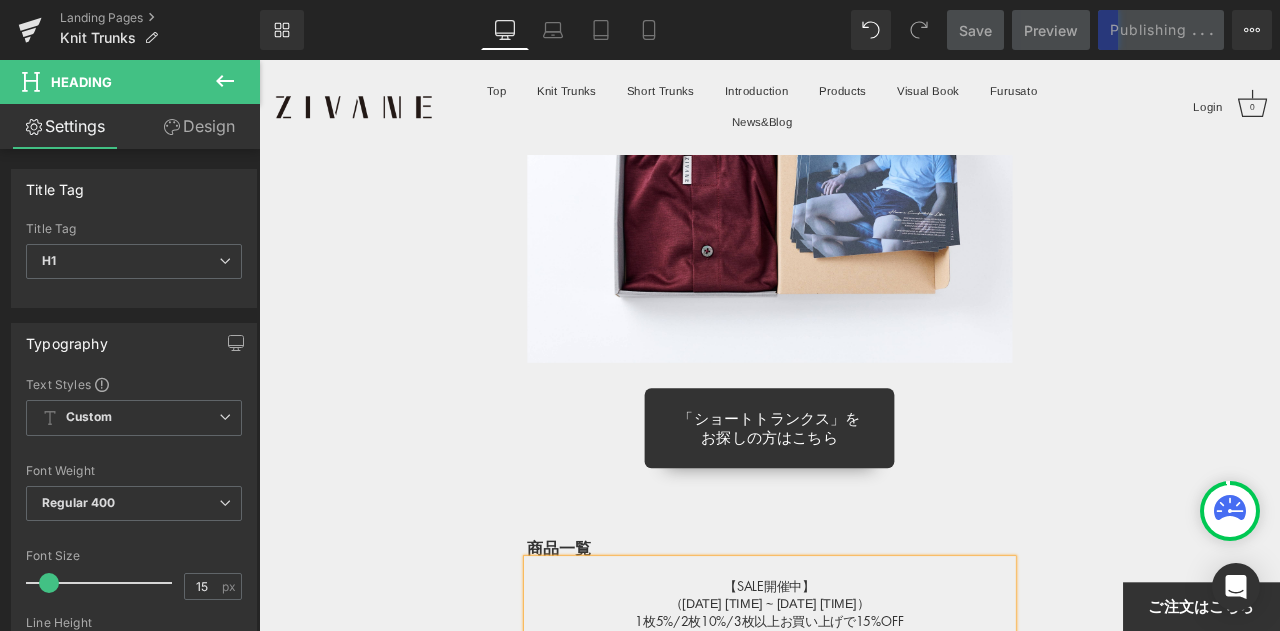 click on "Image         【SALE開催中】[DATE] [TIME] ~ [DATE] [TIME] 1枚5%／ 2枚10% 3枚以上お買い上げで15%OFF 「送料無料」＆「翌日発送」 Text Block         Text Block         フィット感と解放感を兼ね備えた ストレスフリーな新しい男性用下着！ Text Block         Heading         Image         Image         ZIVANEは日本の 「襦袢(じゅばん)」 をヒントに考えられた、新しい男性用アンダーウエアです。 こだわりの特殊素材を、創業60年の日本の工場で丁寧に縫製。 付属品もこだわり抜いた 日本製 を使用し、高品質で品格のある一枚に仕上がりました。 肌触り・通気性・伸縮性 などの履き心地の良さに加え、デザイン性にも妥協せず、365日快適に着ていただけるアンダーウエアです。 ぜひこの快適さ、体感してください…！ Text Block         ニットトランクス ZIVANE Heading         Image         快適性 です。" at bounding box center [864, -7137] 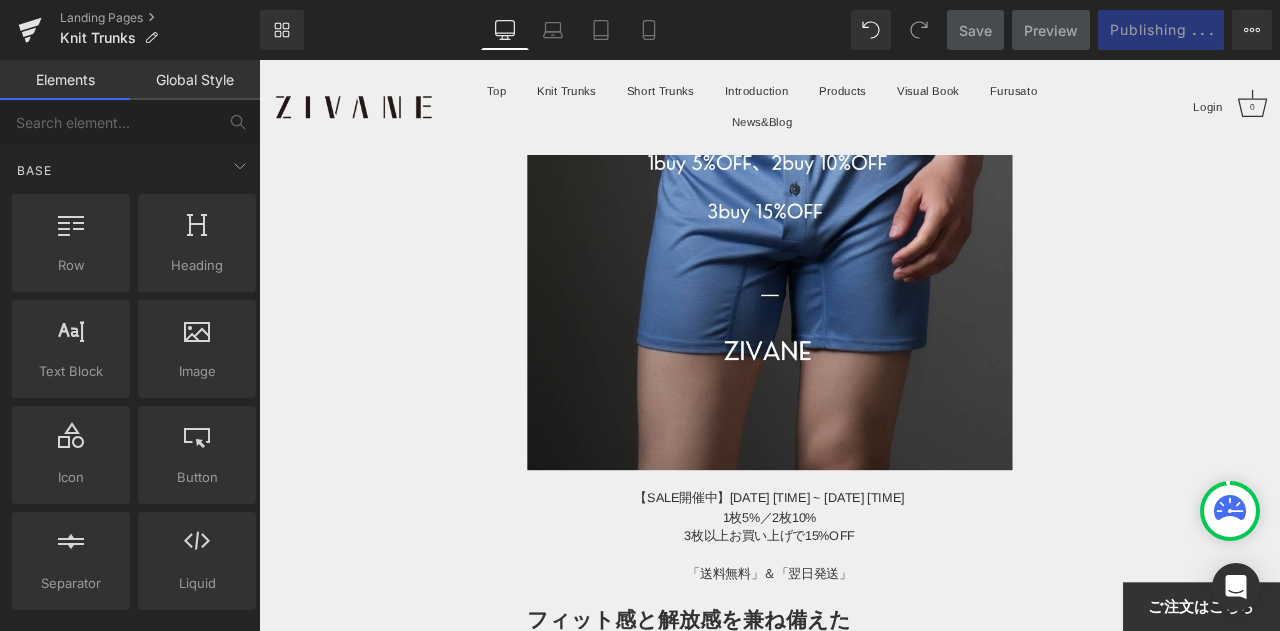 scroll, scrollTop: 708, scrollLeft: 0, axis: vertical 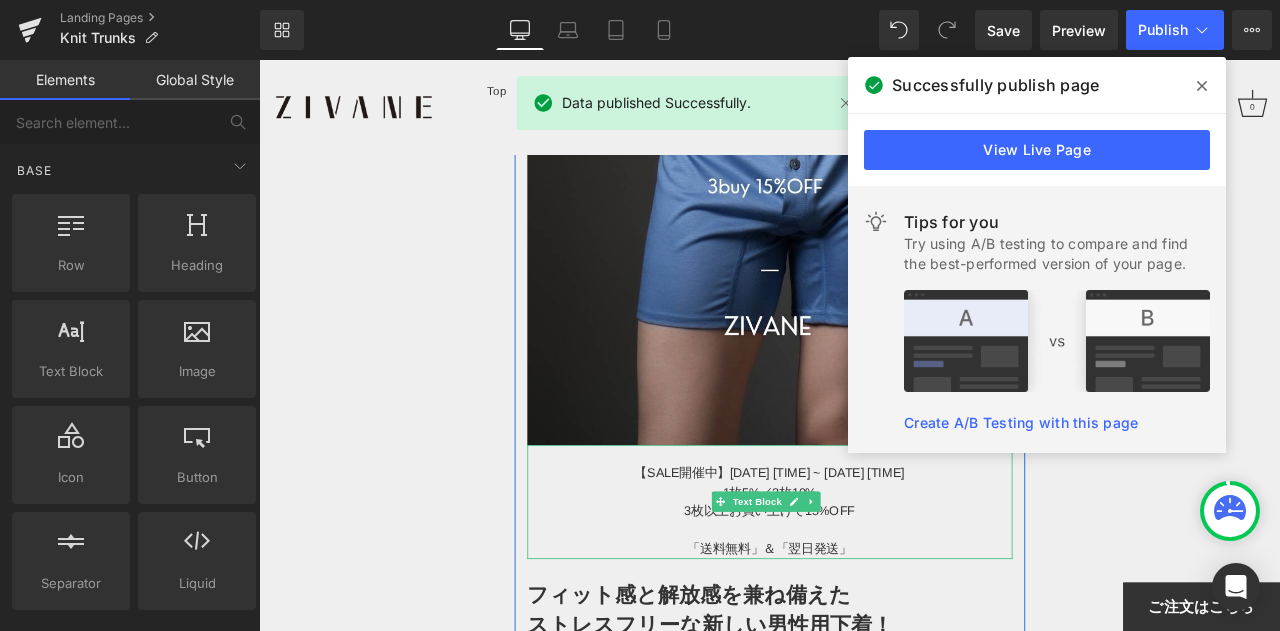 click on "1枚5%／ 2枚10%" at bounding box center (864, 572) 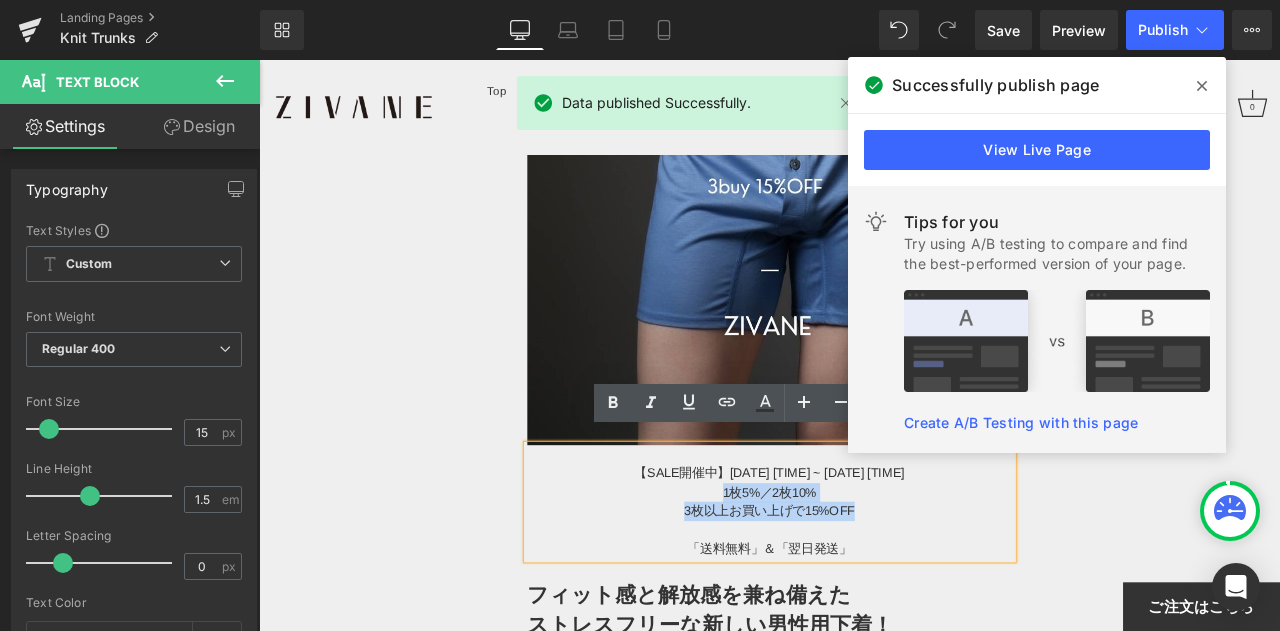 drag, startPoint x: 783, startPoint y: 558, endPoint x: 996, endPoint y: 585, distance: 214.70445 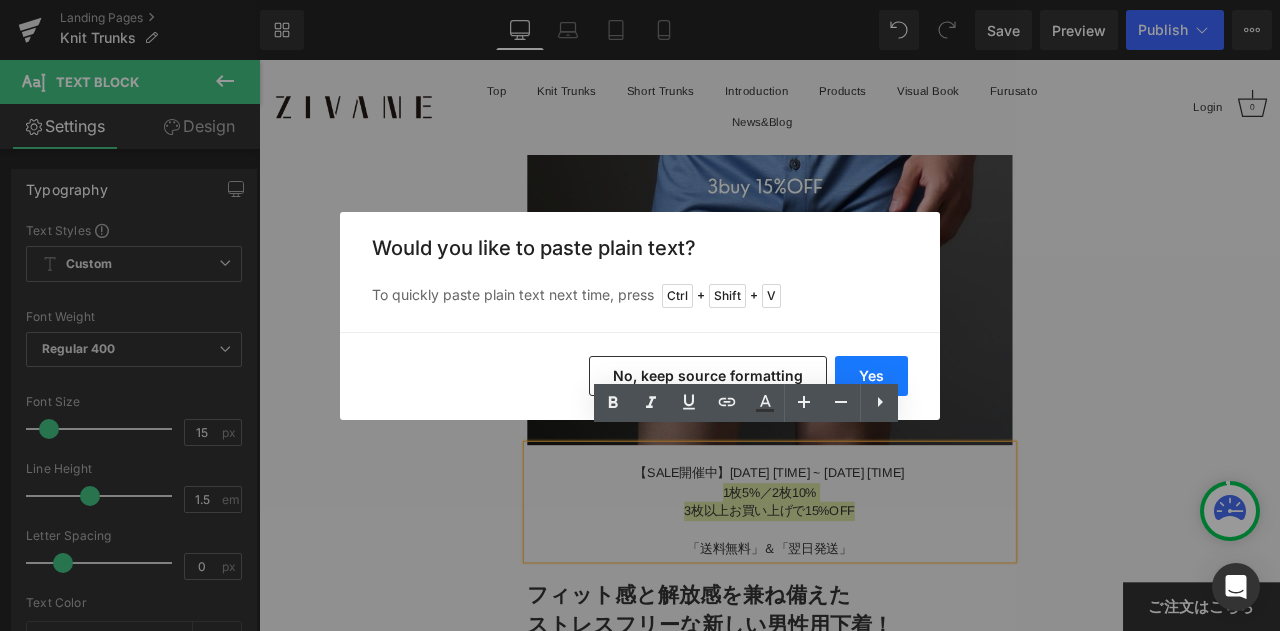 click on "Yes" at bounding box center [871, 376] 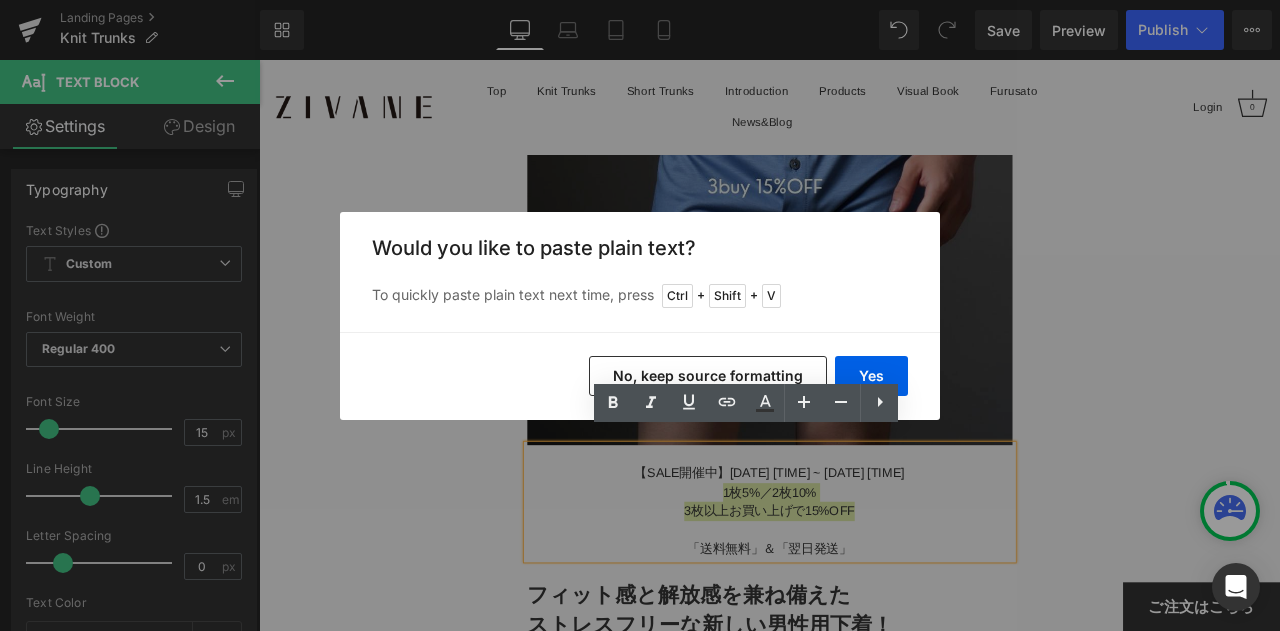 type 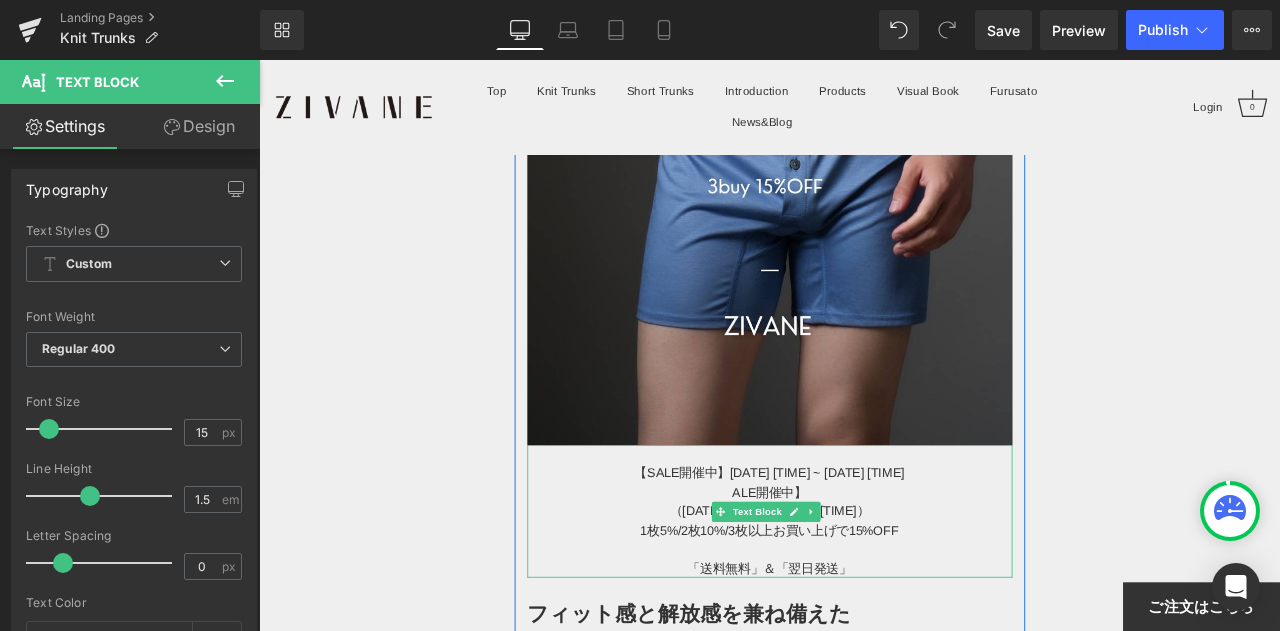click on "ALE開催中】" at bounding box center [864, 572] 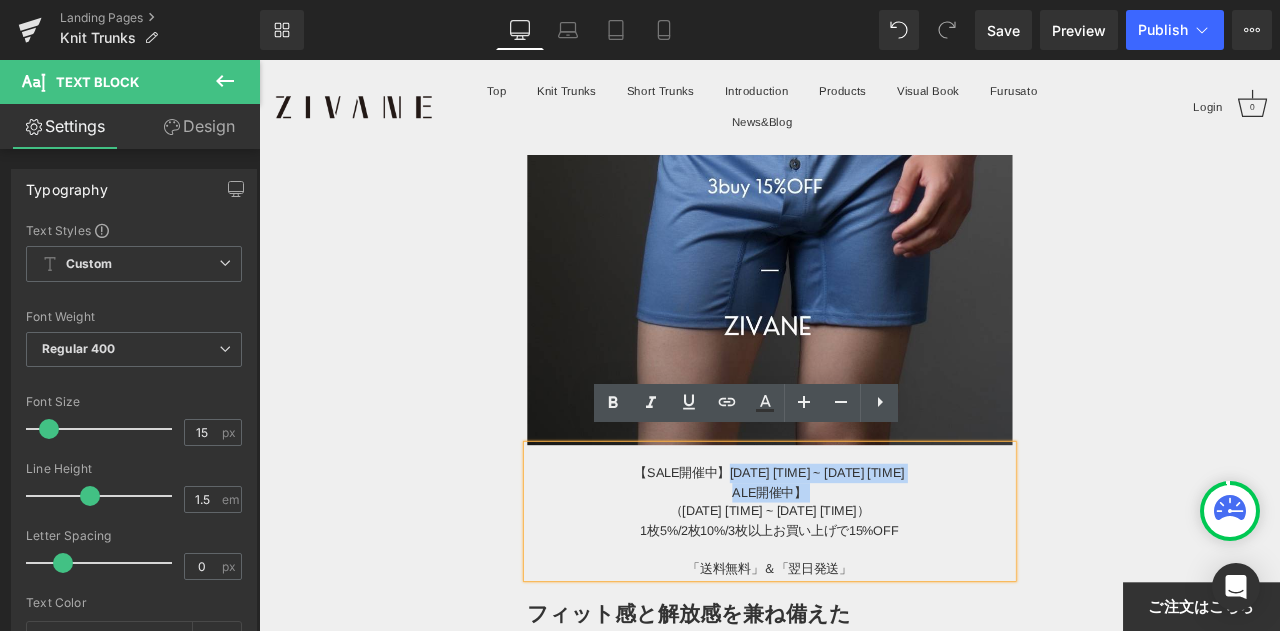 drag, startPoint x: 915, startPoint y: 555, endPoint x: 838, endPoint y: 530, distance: 80.95678 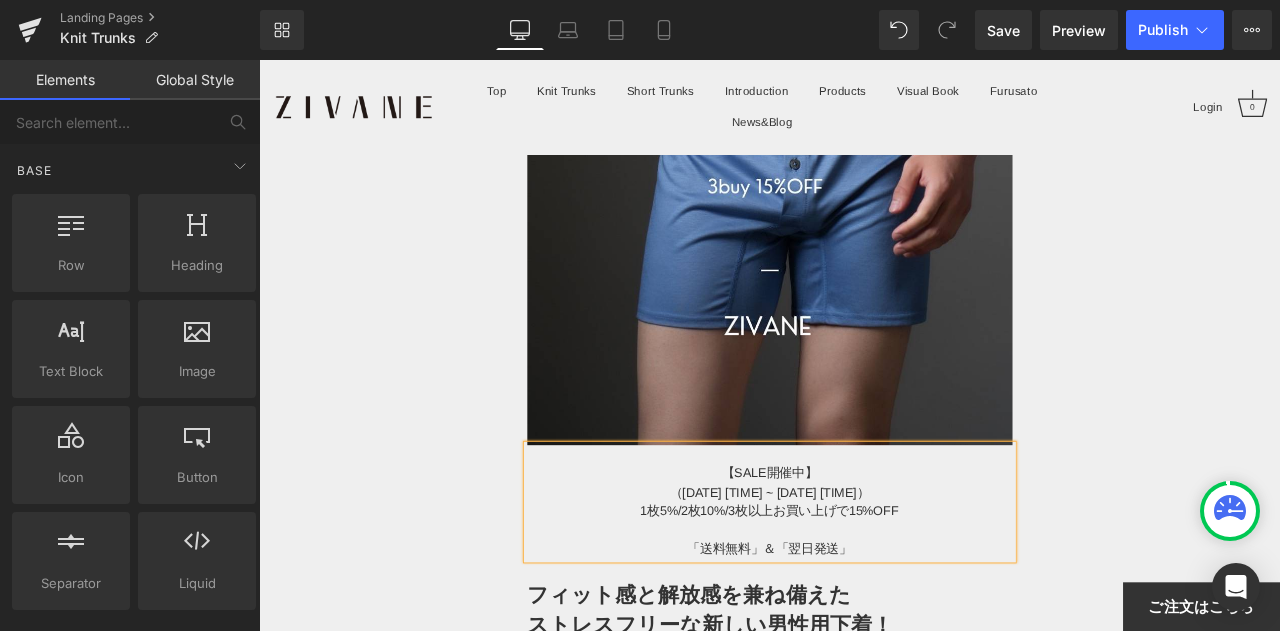 click on "Image         【SALE開催中】 （[DATE] [TIME] ~ [DATE] [TIME]） 1枚5%/2枚10%/3枚以上お買い上げで15%OFF 「送料無料」＆「翌日発送」 Text Block         Text Block         フィット感と解放感を兼ね備えた ストレスフリーな新しい男性用下着！ Text Block         Heading         Image         Image         ZIVANEは日本の 「襦袢(じゅばん)」 をヒントに考えられた、新しい男性用アンダーウエアです。 こだわりの特殊素材を、創業60年の日本の工場で丁寧に縫製。 付属品もこだわり抜いた 日本製 を使用し、高品質で品格のある一枚に仕上がりました。 肌触り・通気性・伸縮性 などの履き心地の良さに加え、デザイン性にも妥協せず、365日快適に着ていただけるアンダーウエアです。 ぜひこの快適さ、体感してください…！ Text Block         ニットトランクス ZIVANE Heading         Image         快適性 です。" at bounding box center (864, 9070) 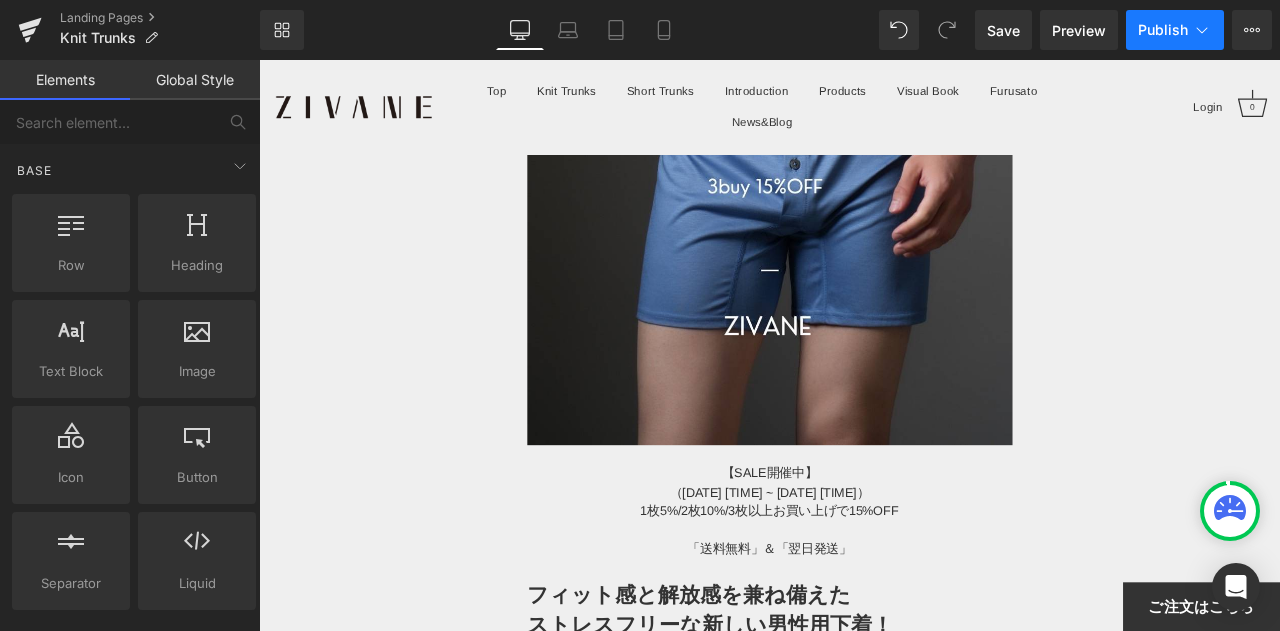 click 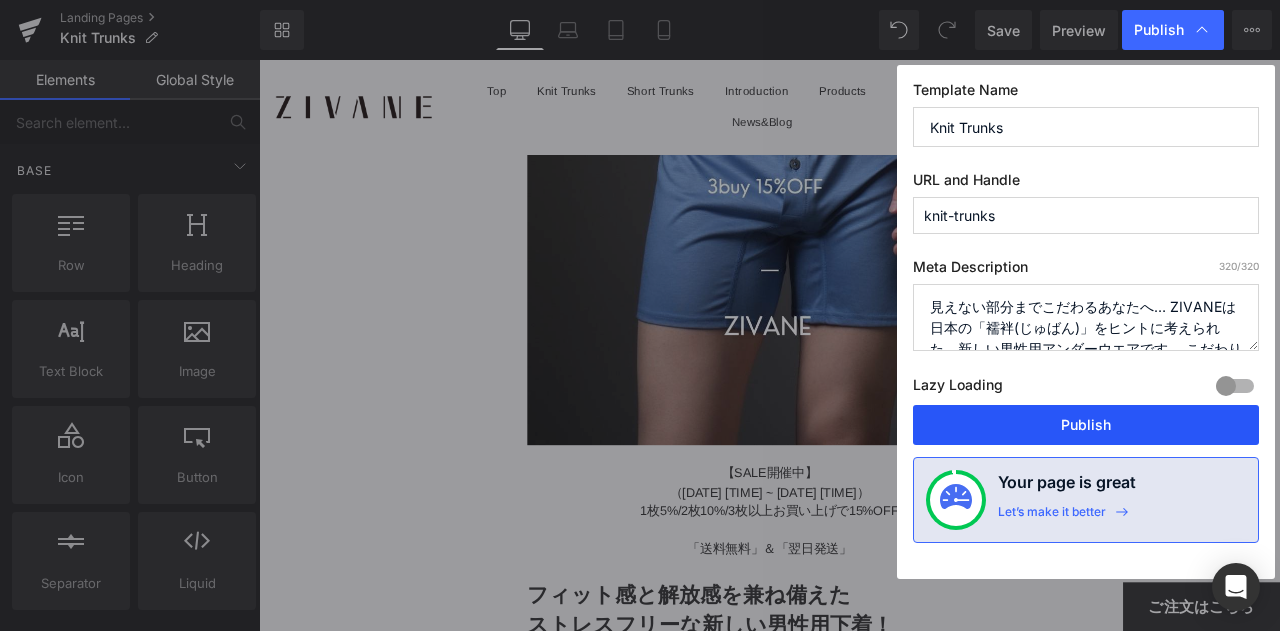 click on "Publish" at bounding box center (1086, 425) 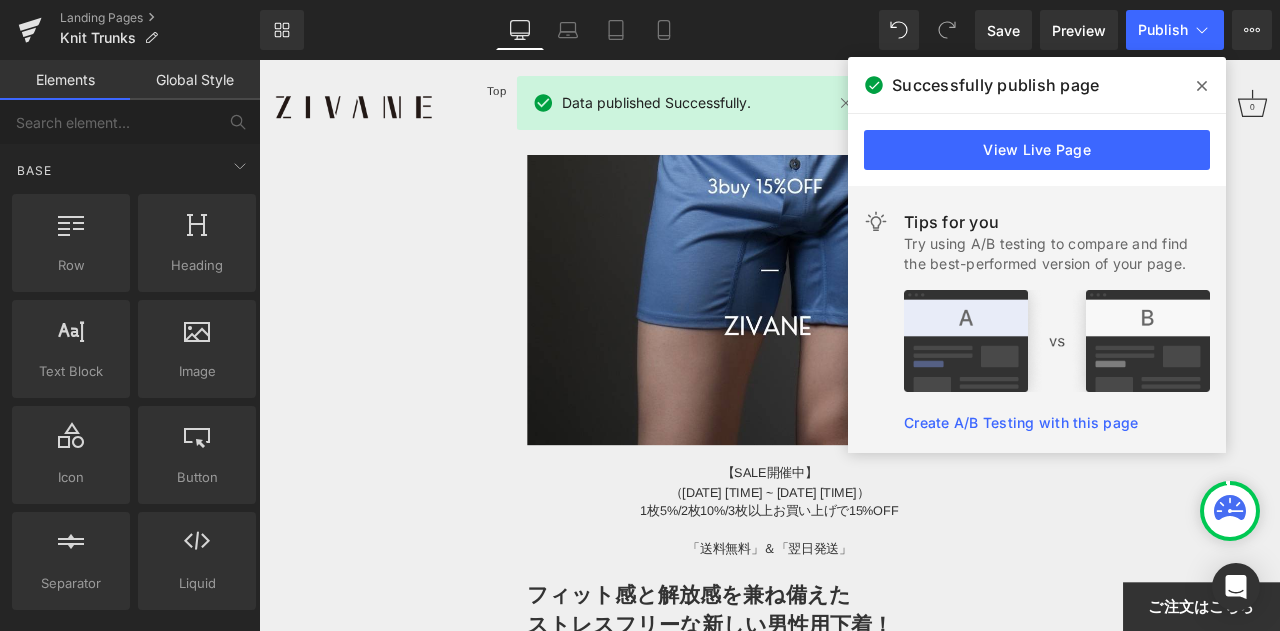 click at bounding box center (1202, 86) 